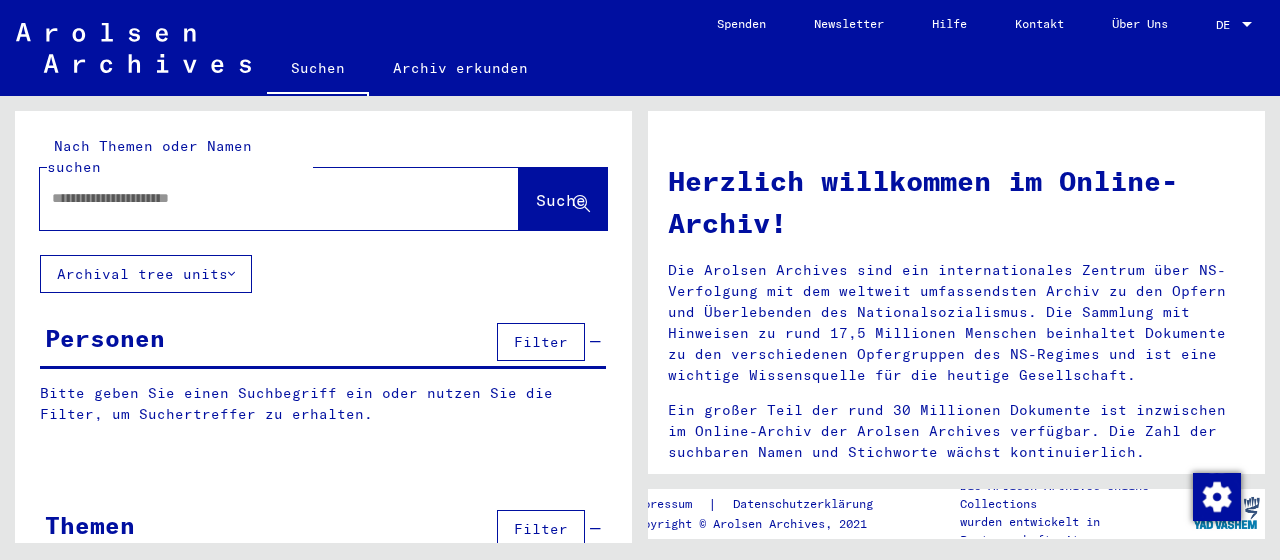 scroll, scrollTop: 0, scrollLeft: 0, axis: both 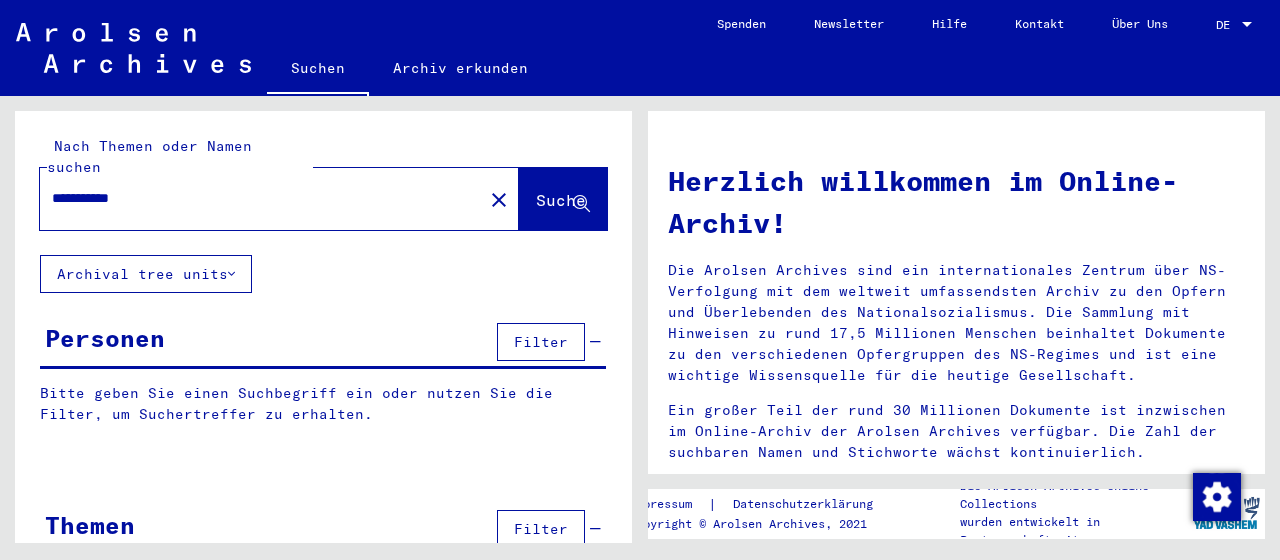 type on "**********" 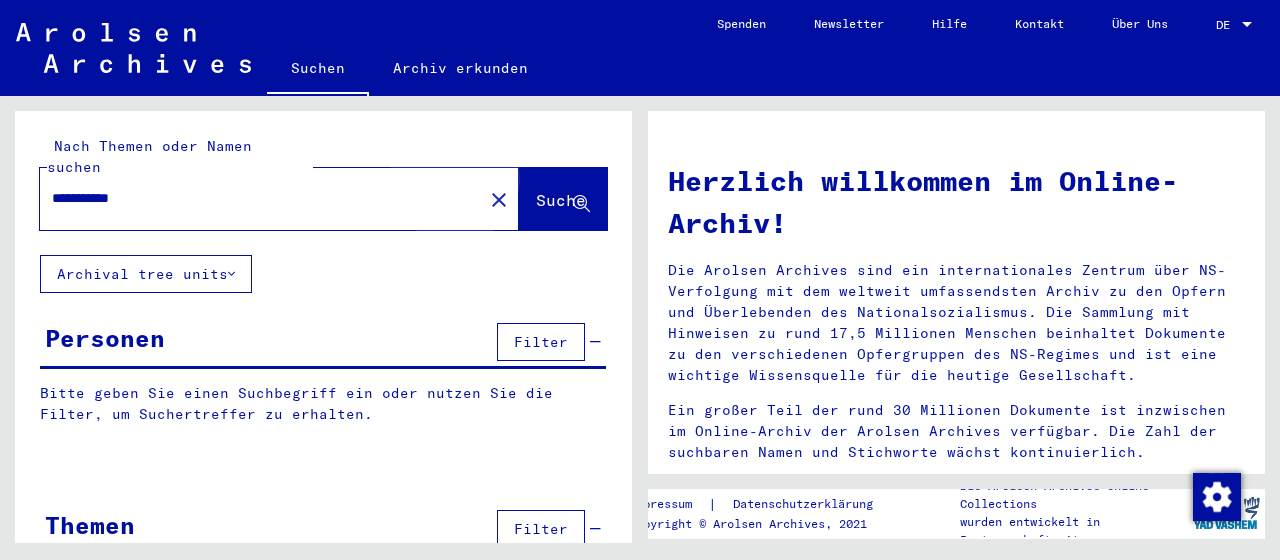 click on "Suche" 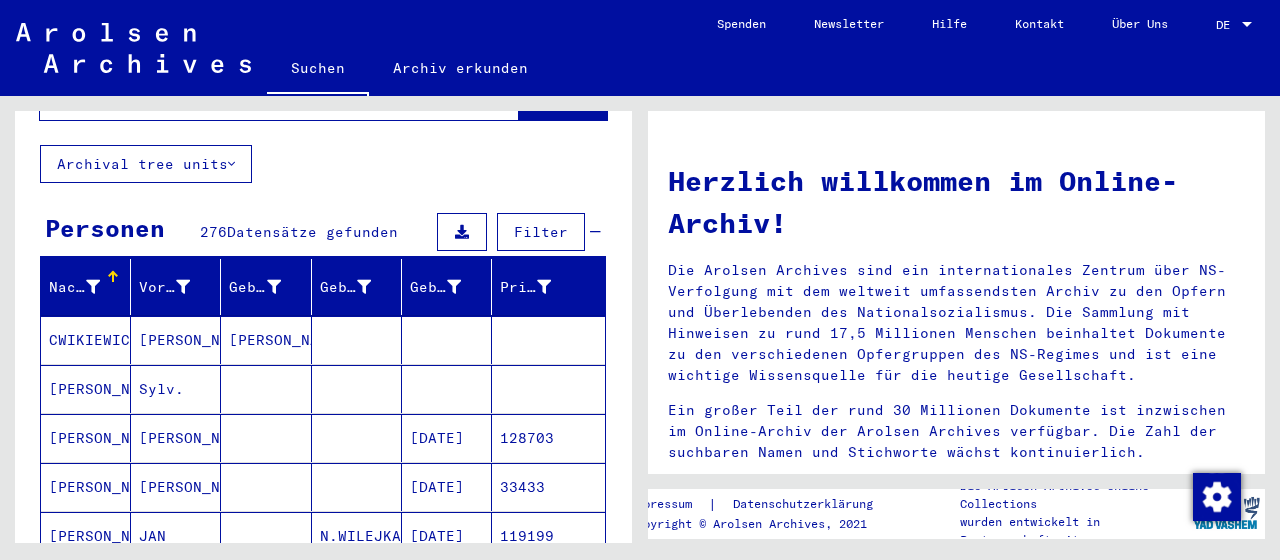 scroll, scrollTop: 221, scrollLeft: 0, axis: vertical 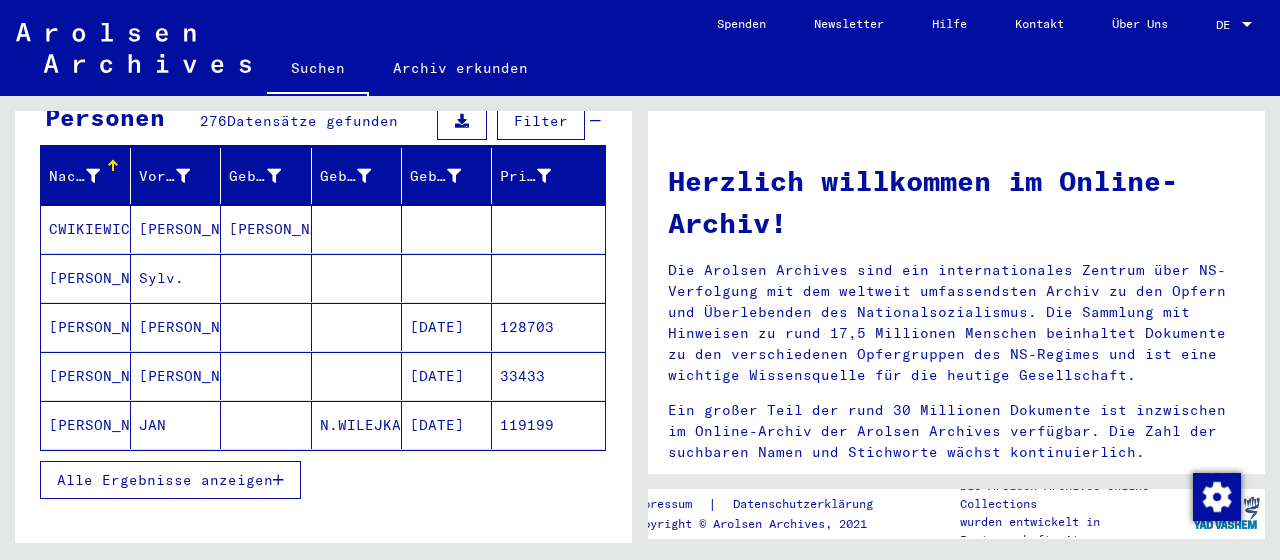 click at bounding box center [278, 480] 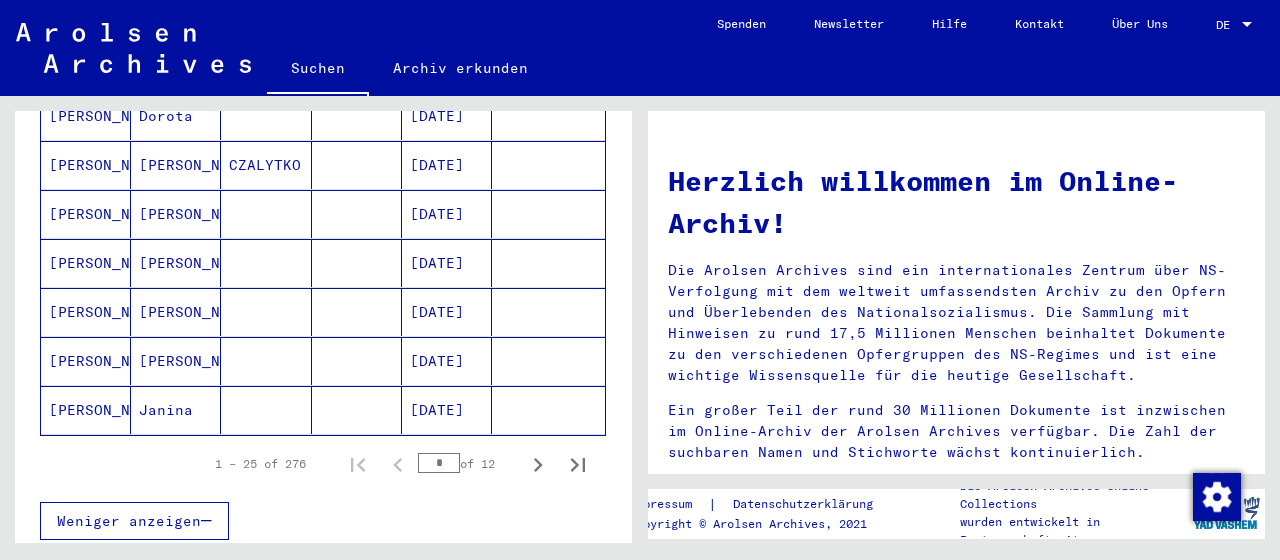 scroll, scrollTop: 1214, scrollLeft: 0, axis: vertical 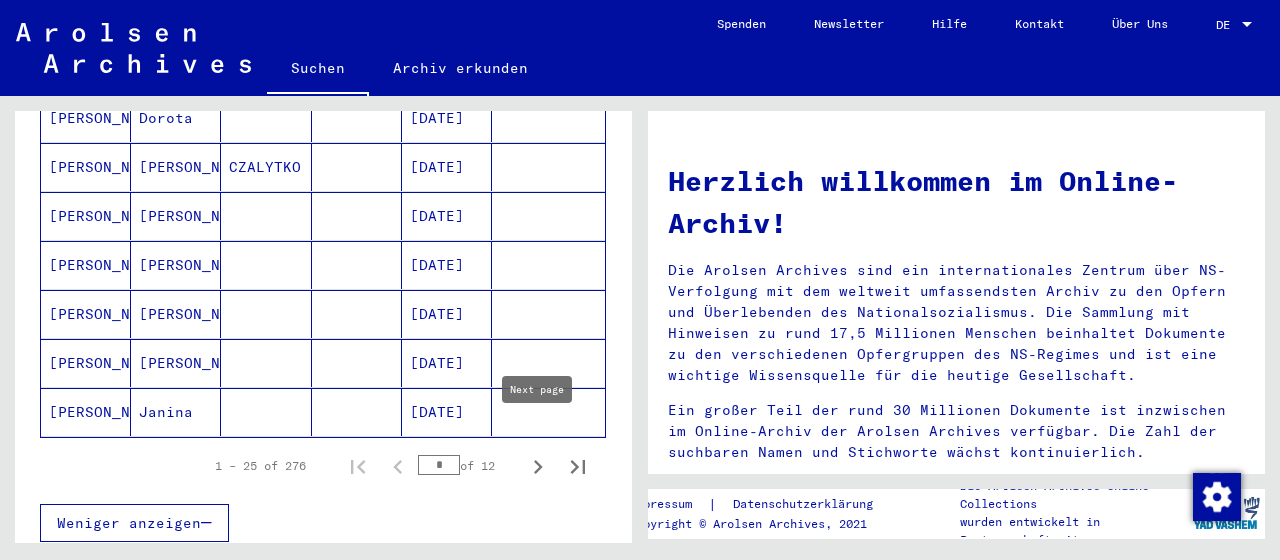 click 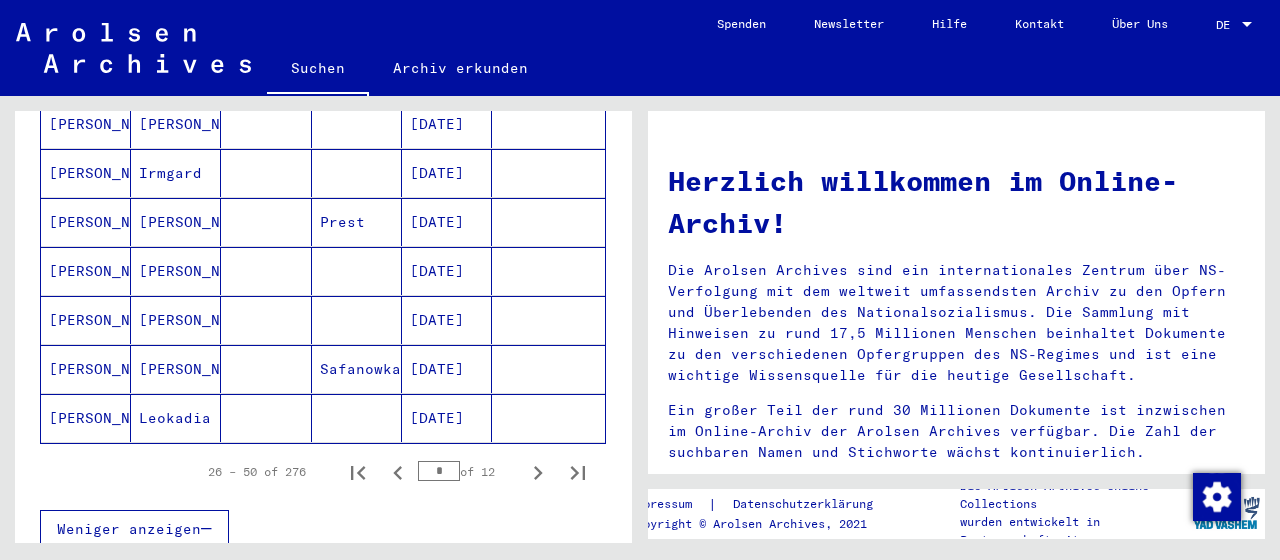 scroll, scrollTop: 1214, scrollLeft: 0, axis: vertical 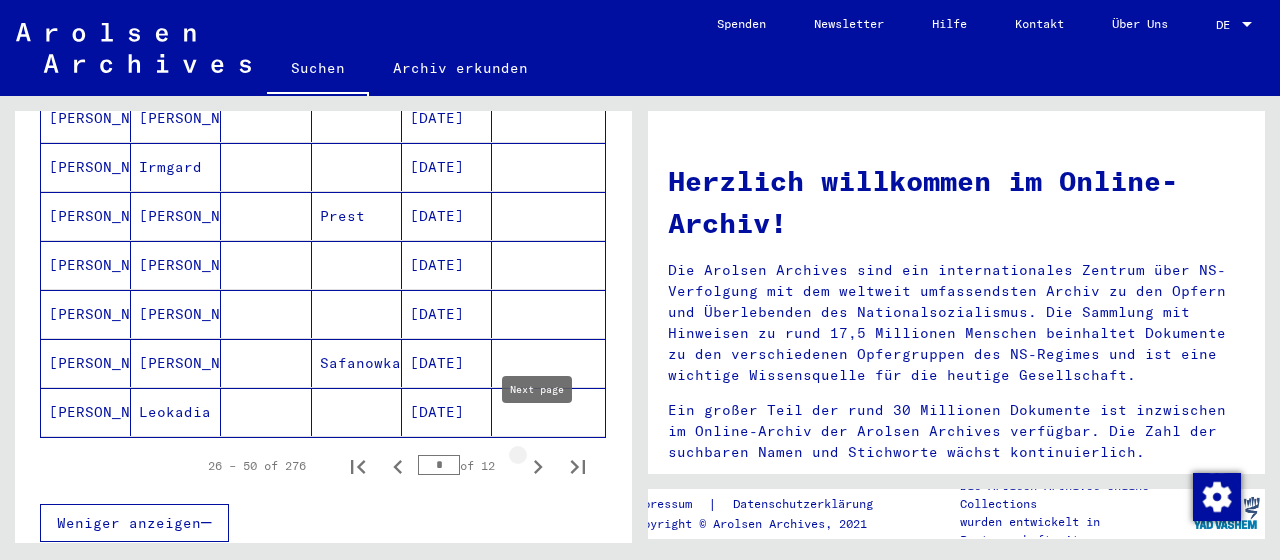 click 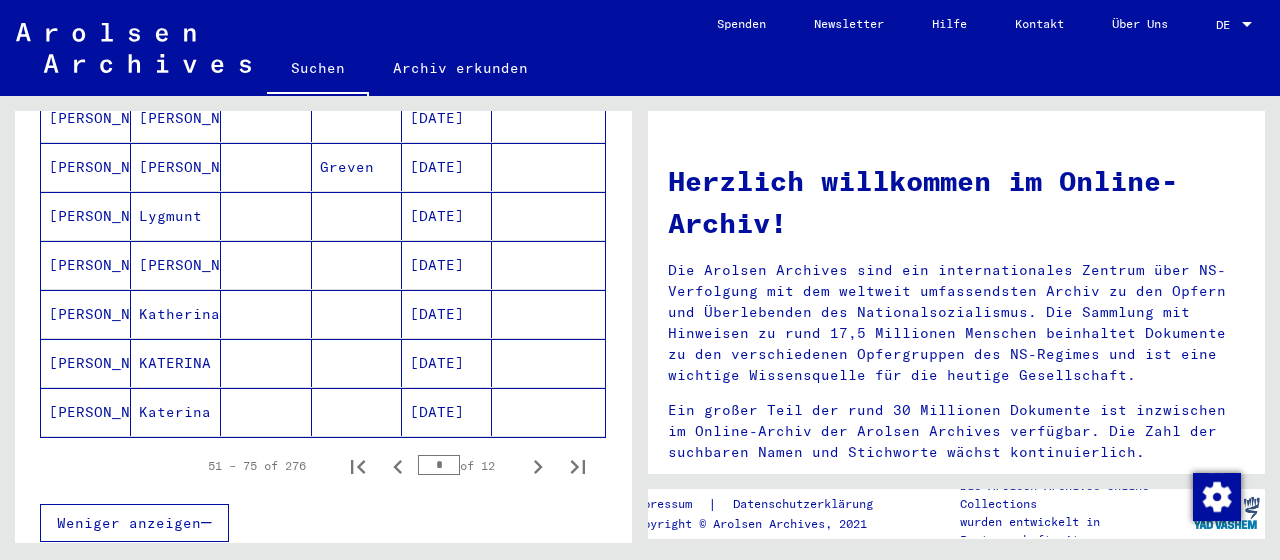scroll, scrollTop: 1104, scrollLeft: 0, axis: vertical 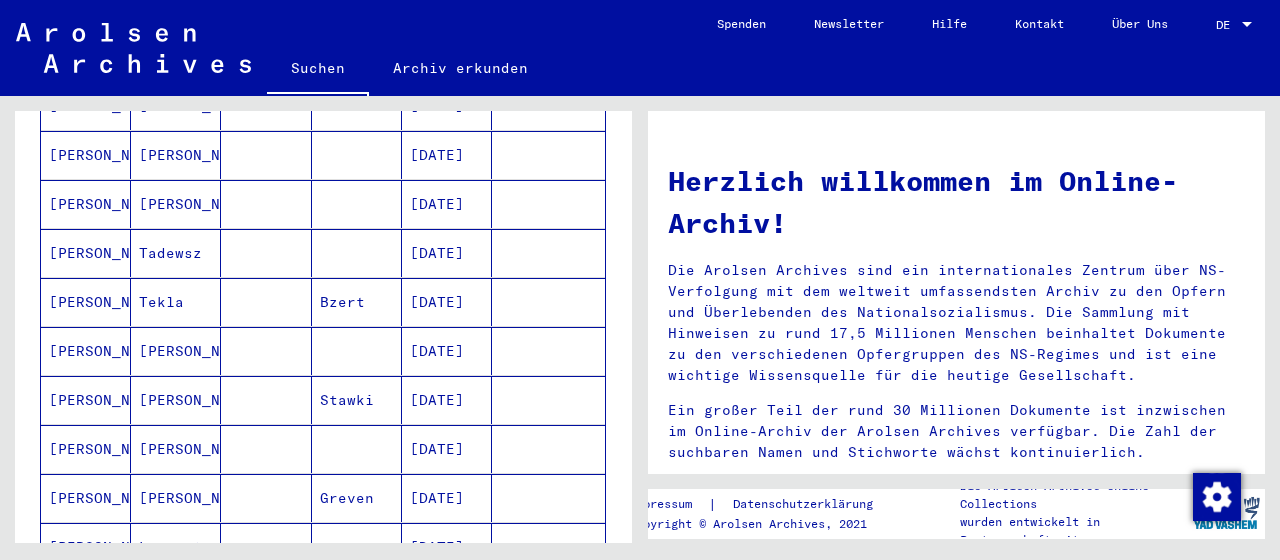 click at bounding box center [266, 302] 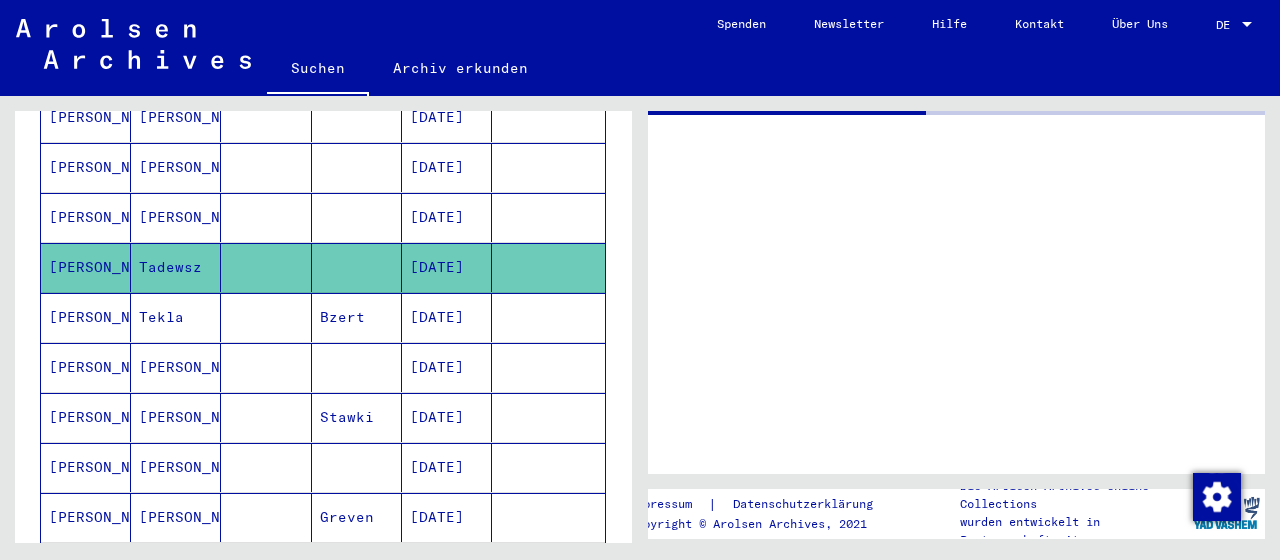 scroll, scrollTop: 893, scrollLeft: 0, axis: vertical 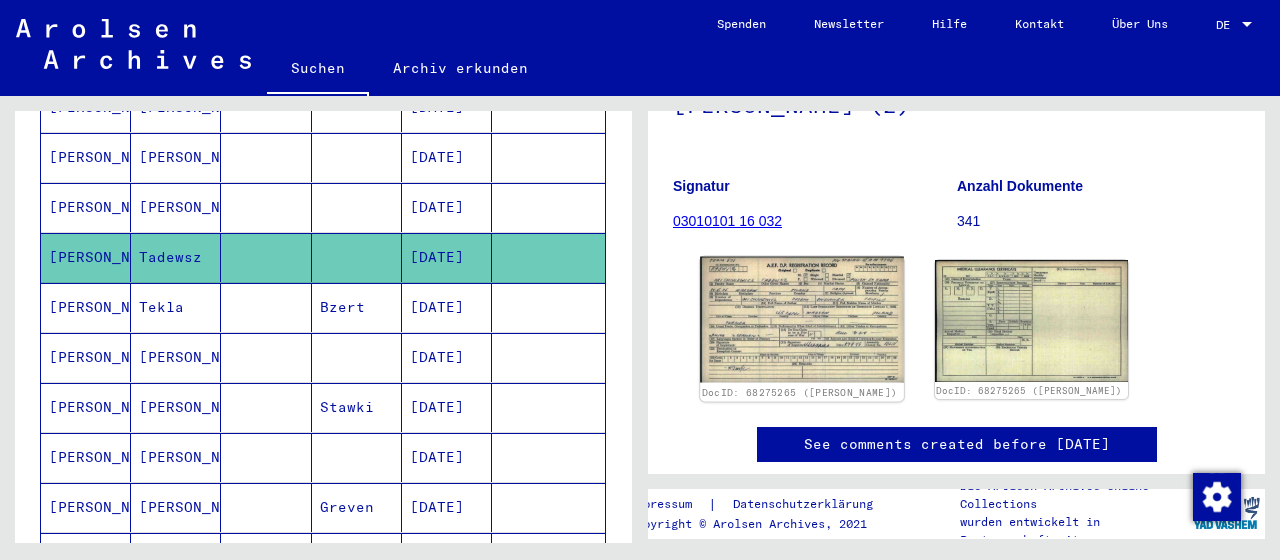click 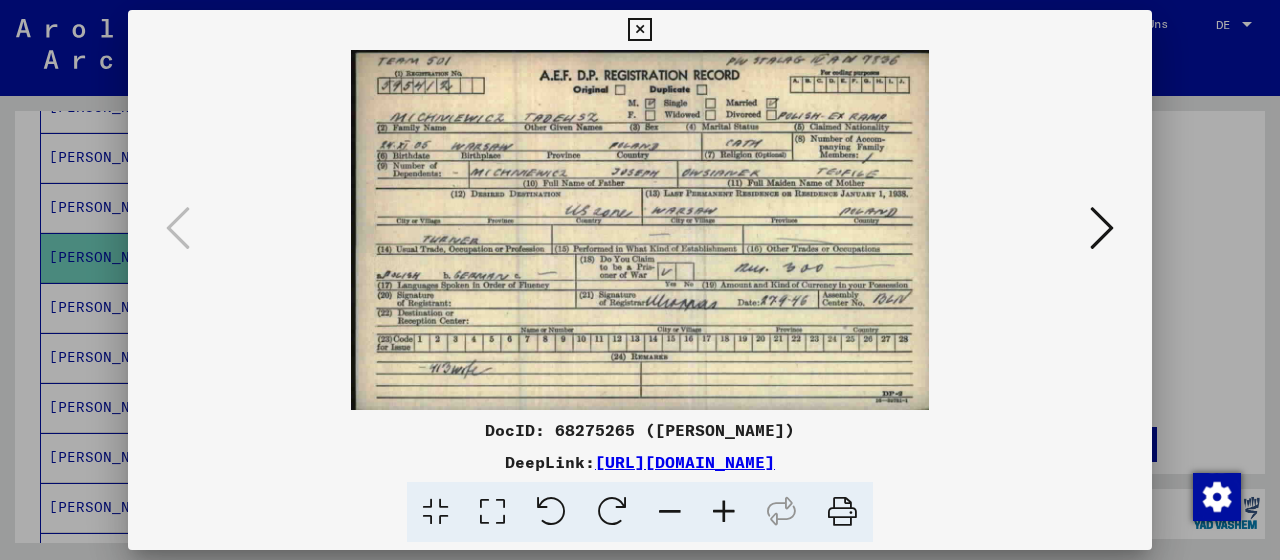 click at bounding box center [724, 512] 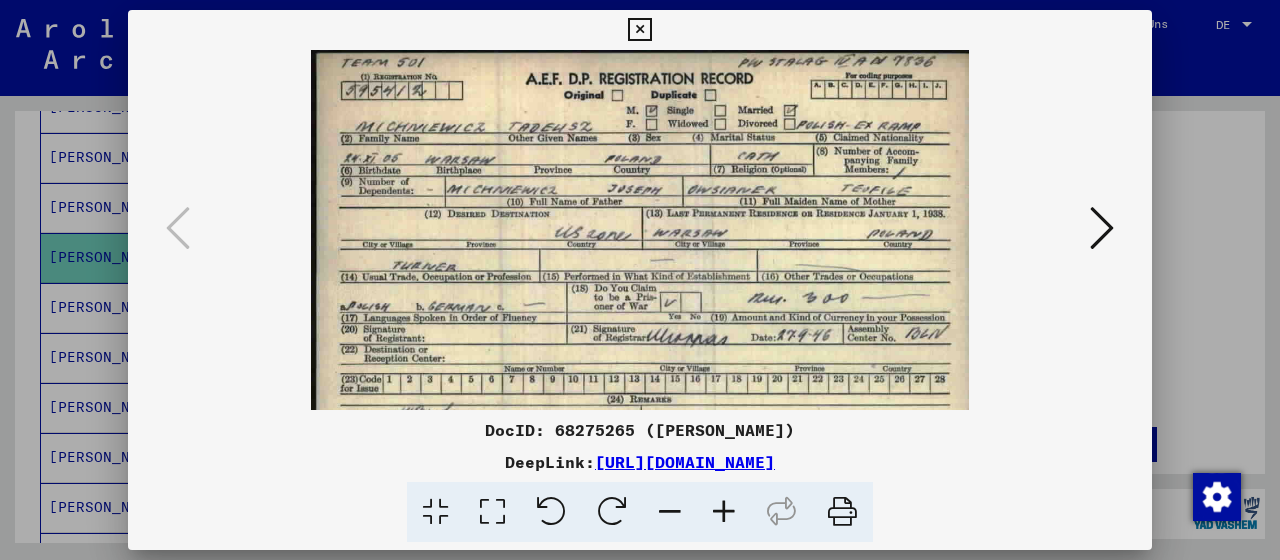 click at bounding box center [724, 512] 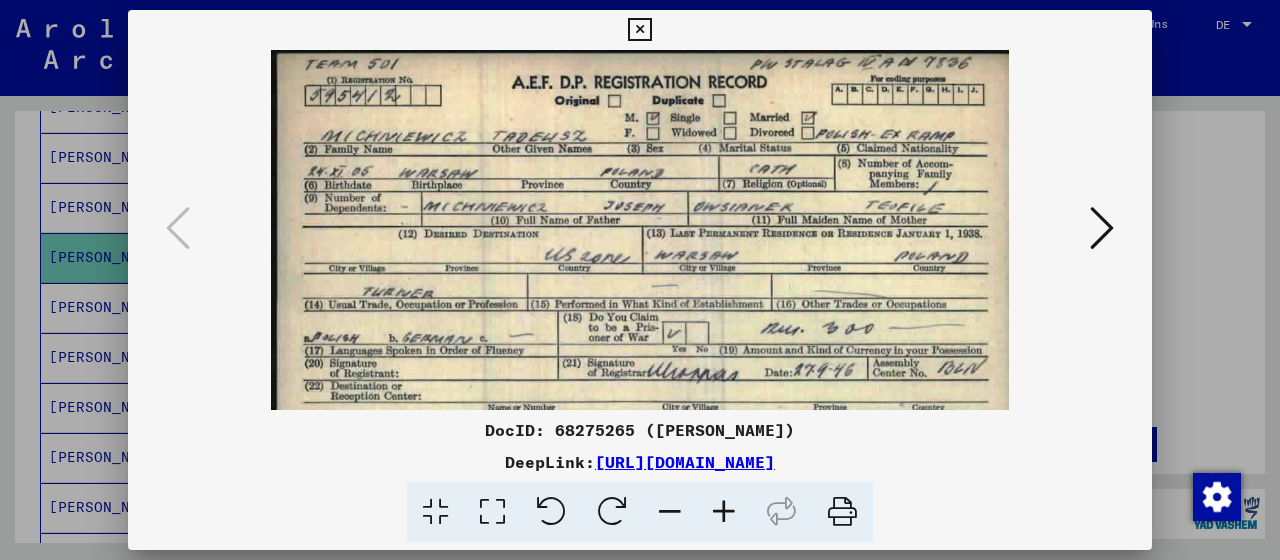 click at bounding box center (724, 512) 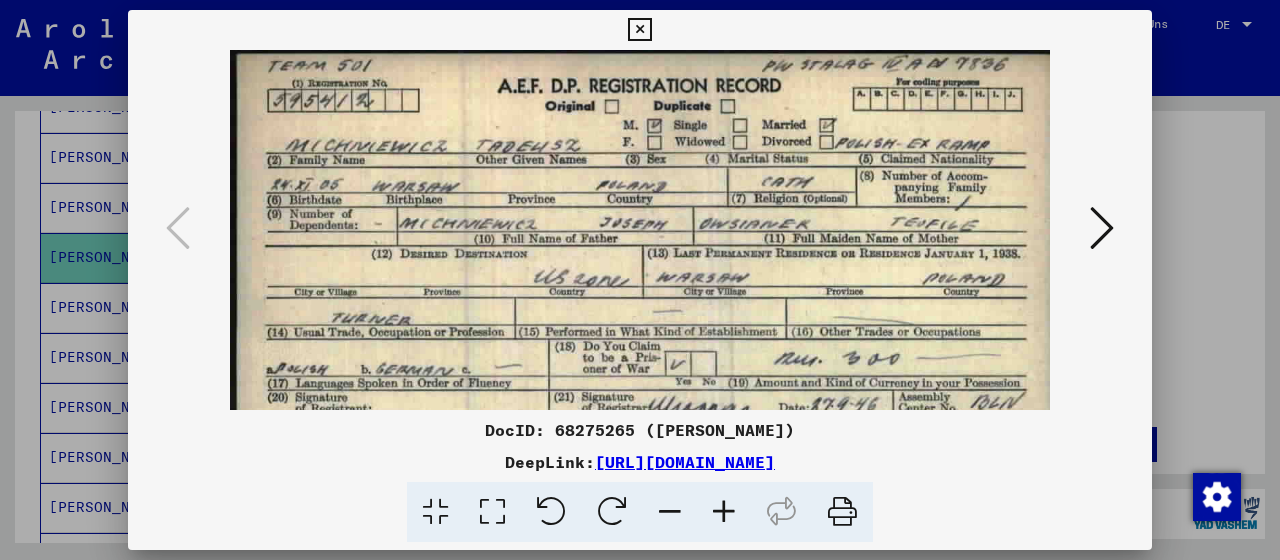 click at bounding box center (724, 512) 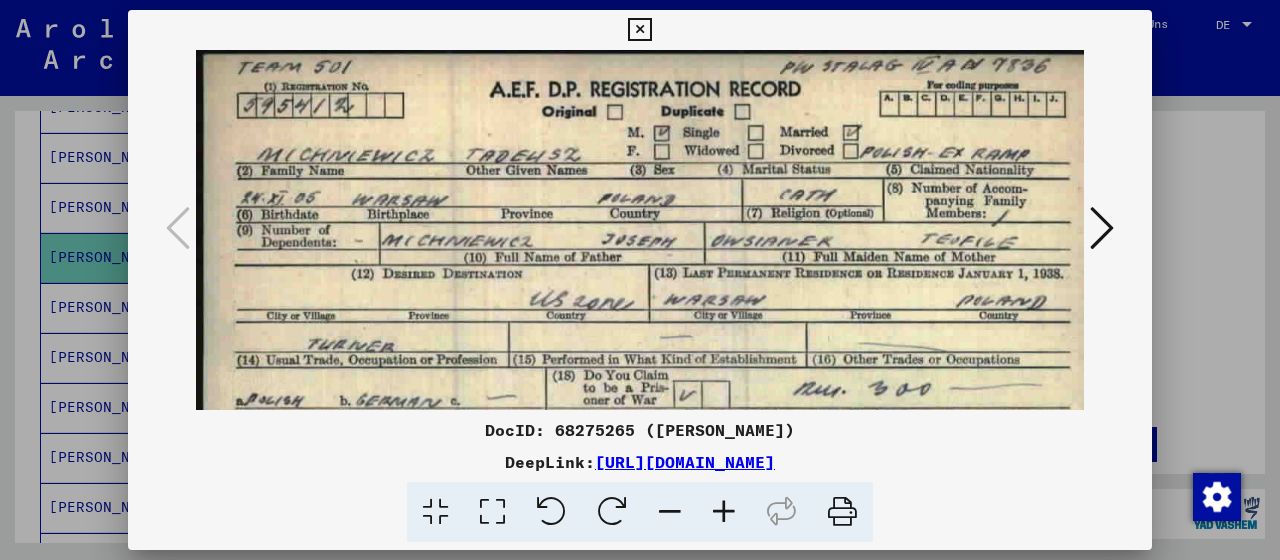 click at bounding box center (724, 512) 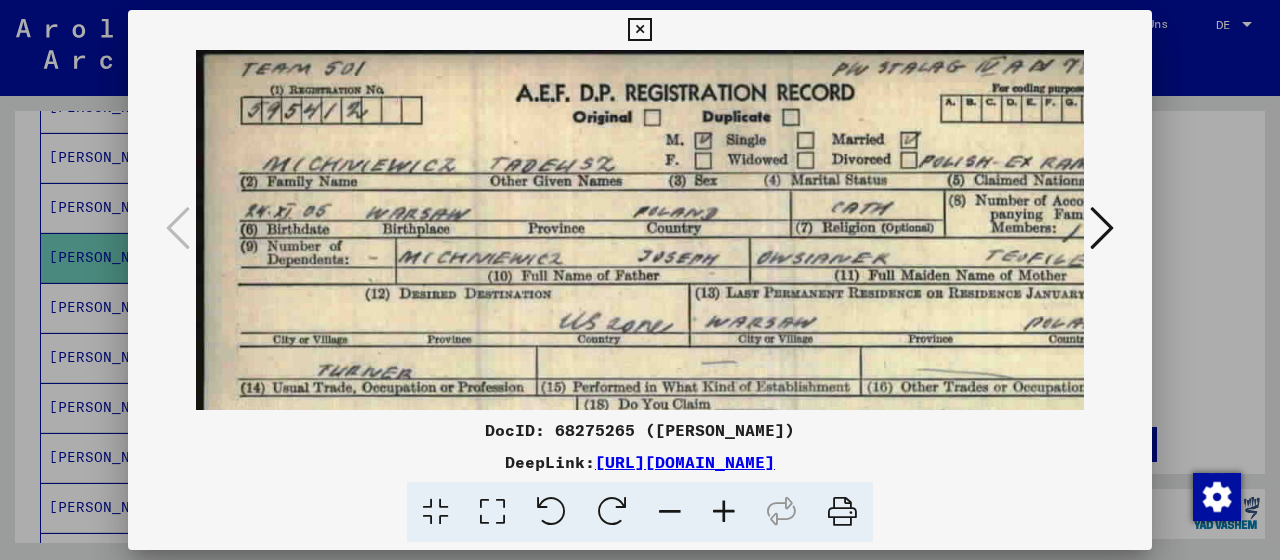 click at bounding box center [724, 512] 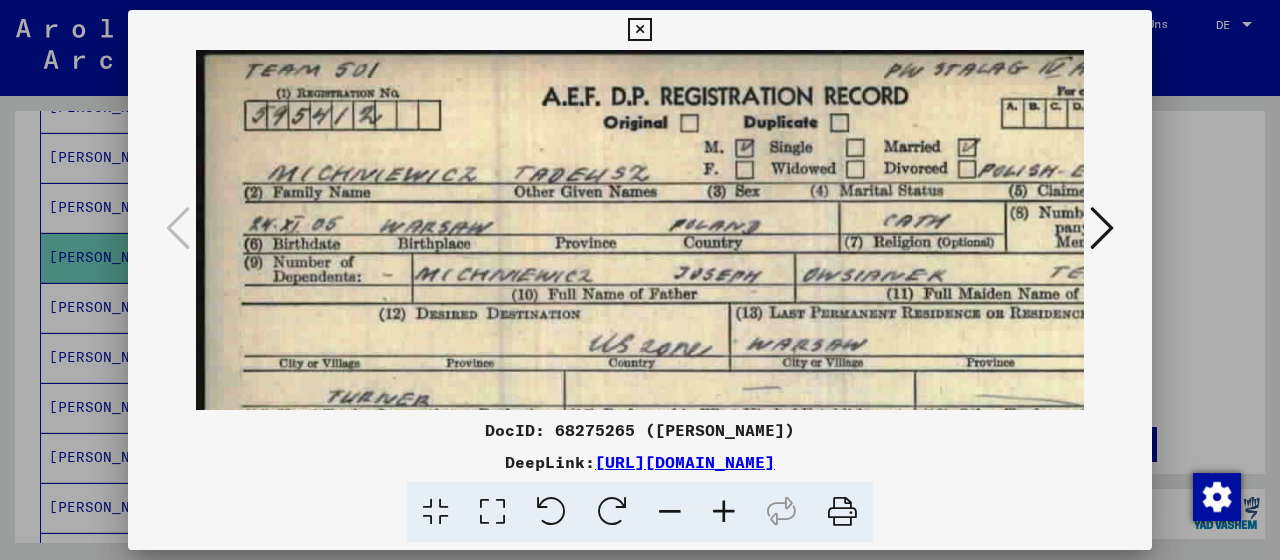 click at bounding box center (724, 512) 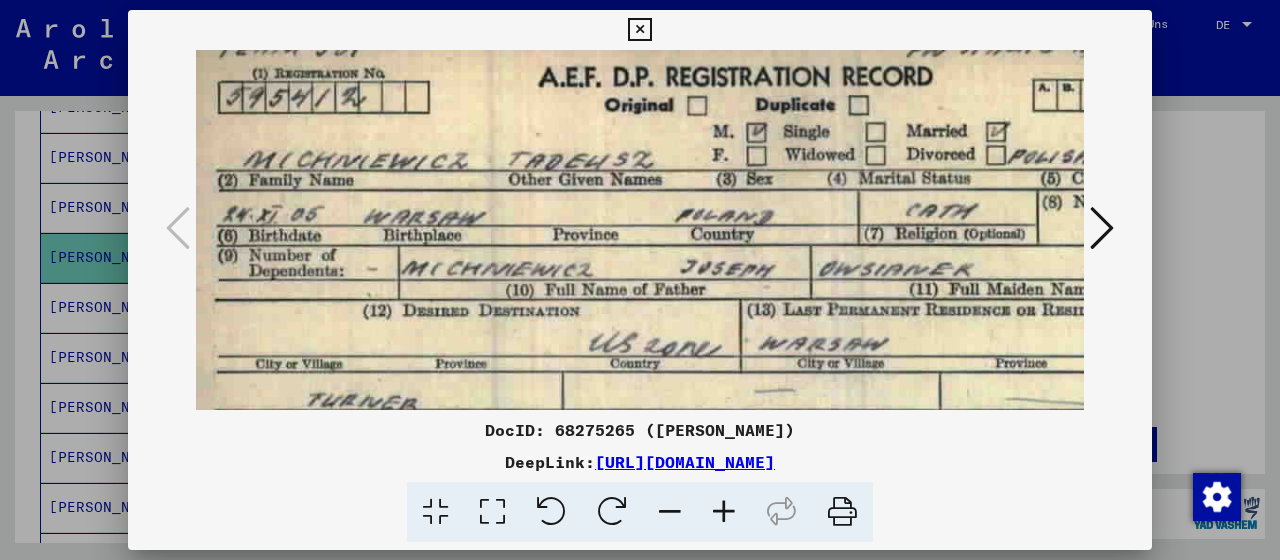 drag, startPoint x: 568, startPoint y: 294, endPoint x: 482, endPoint y: 248, distance: 97.52948 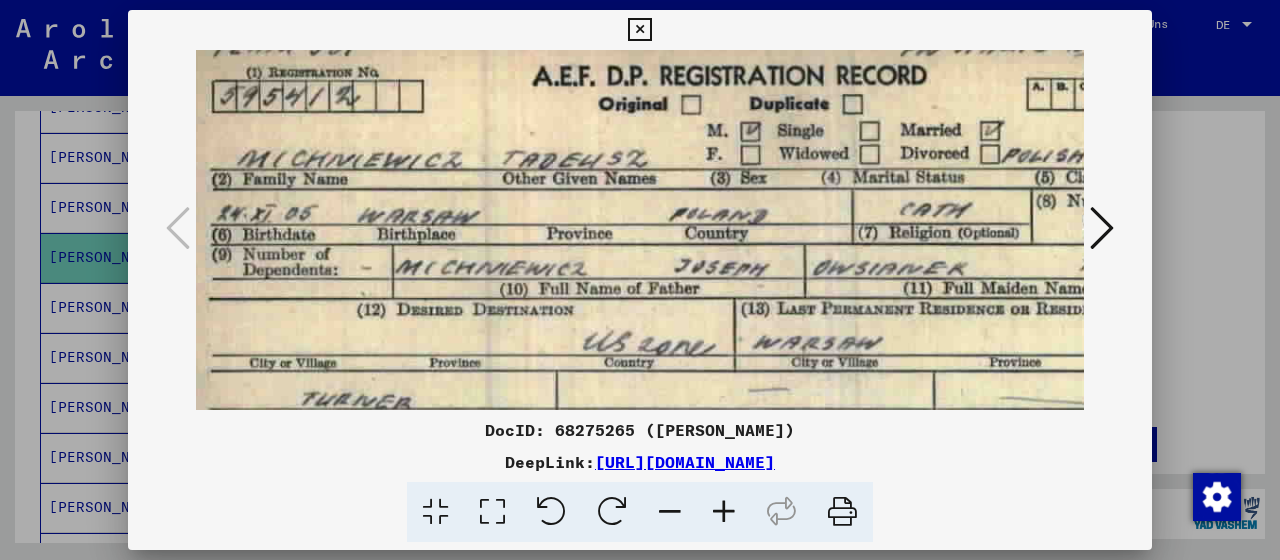 scroll, scrollTop: 24, scrollLeft: 0, axis: vertical 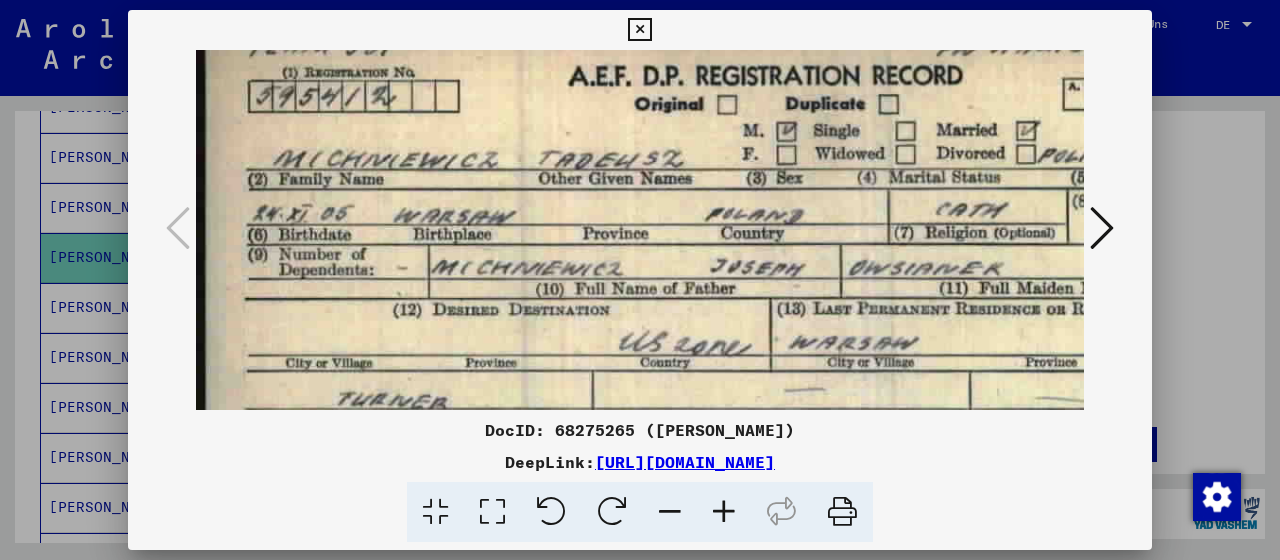 drag, startPoint x: 534, startPoint y: 271, endPoint x: 631, endPoint y: 271, distance: 97 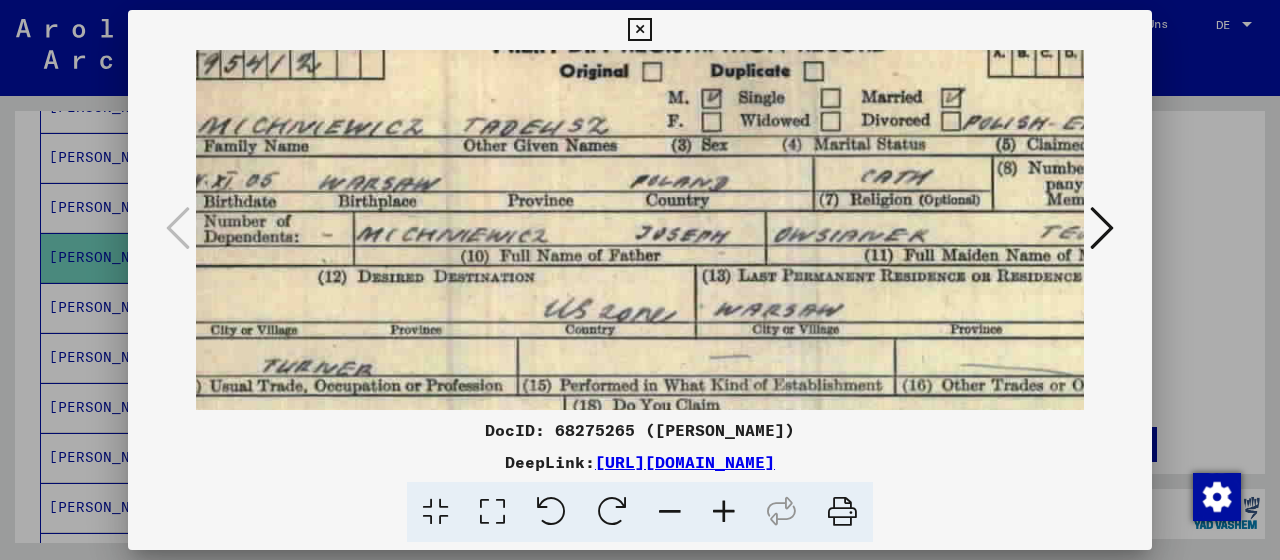 drag, startPoint x: 549, startPoint y: 273, endPoint x: 443, endPoint y: 231, distance: 114.01754 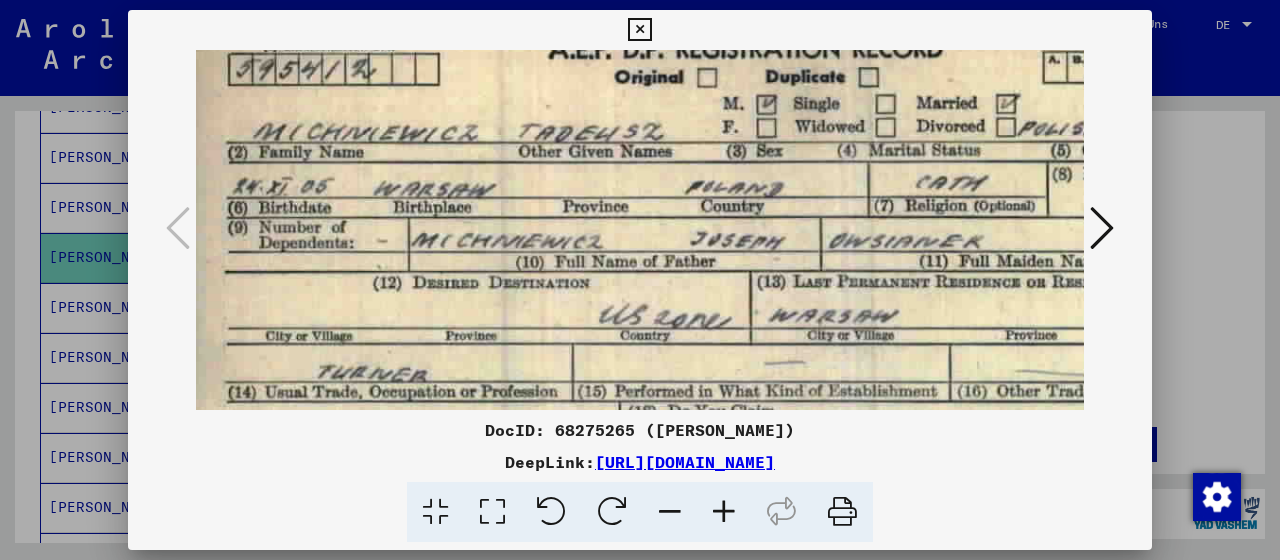 scroll, scrollTop: 47, scrollLeft: 0, axis: vertical 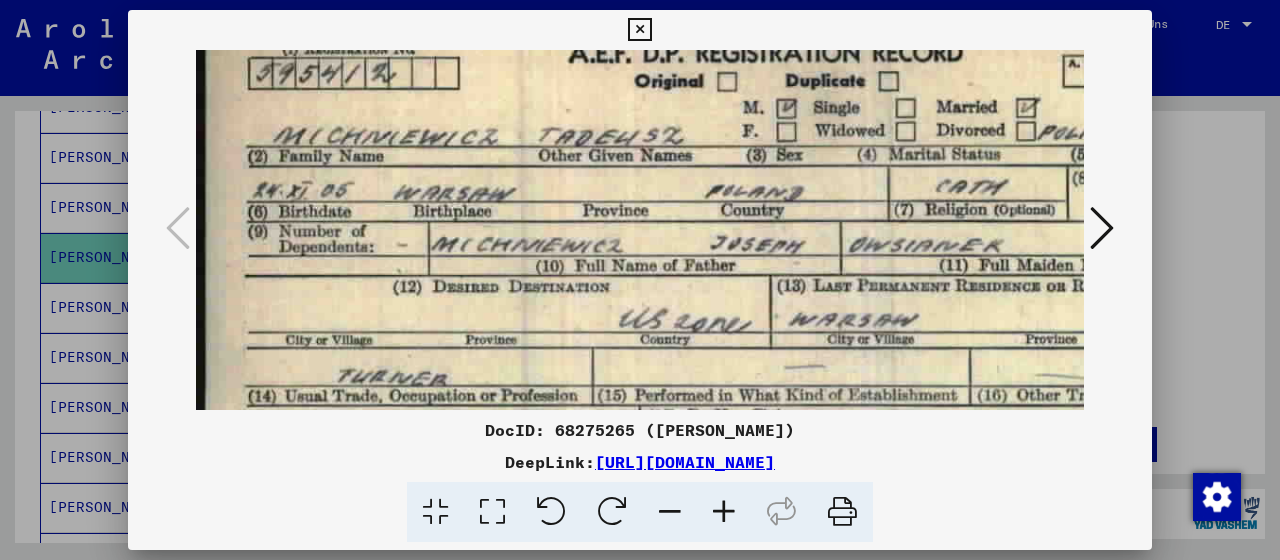 drag, startPoint x: 559, startPoint y: 203, endPoint x: 664, endPoint y: 219, distance: 106.21205 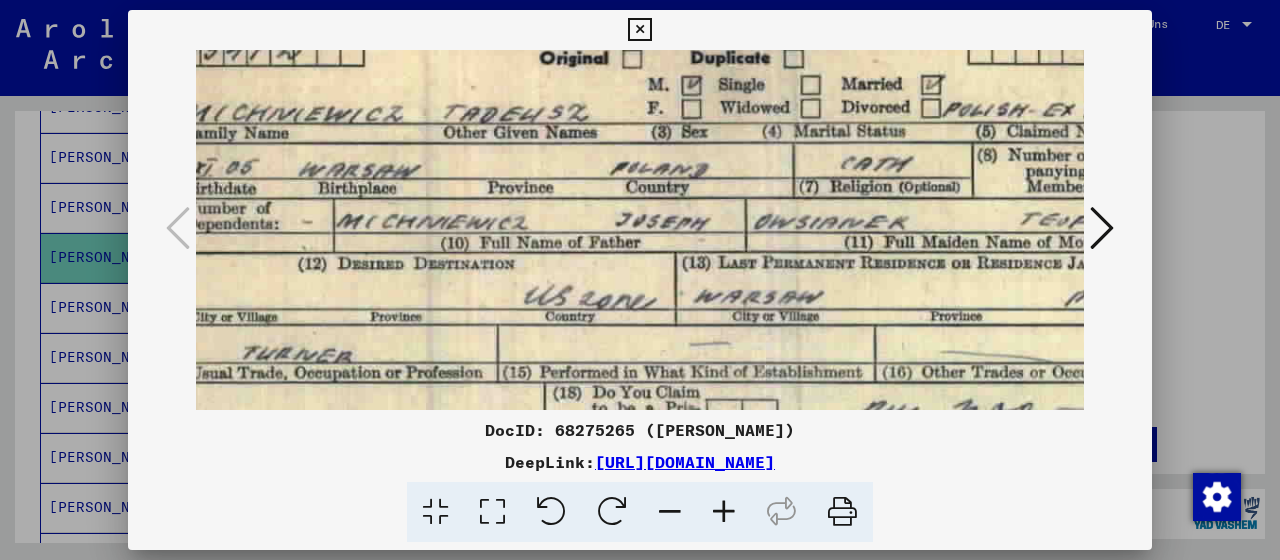 drag, startPoint x: 644, startPoint y: 278, endPoint x: 490, endPoint y: 246, distance: 157.28954 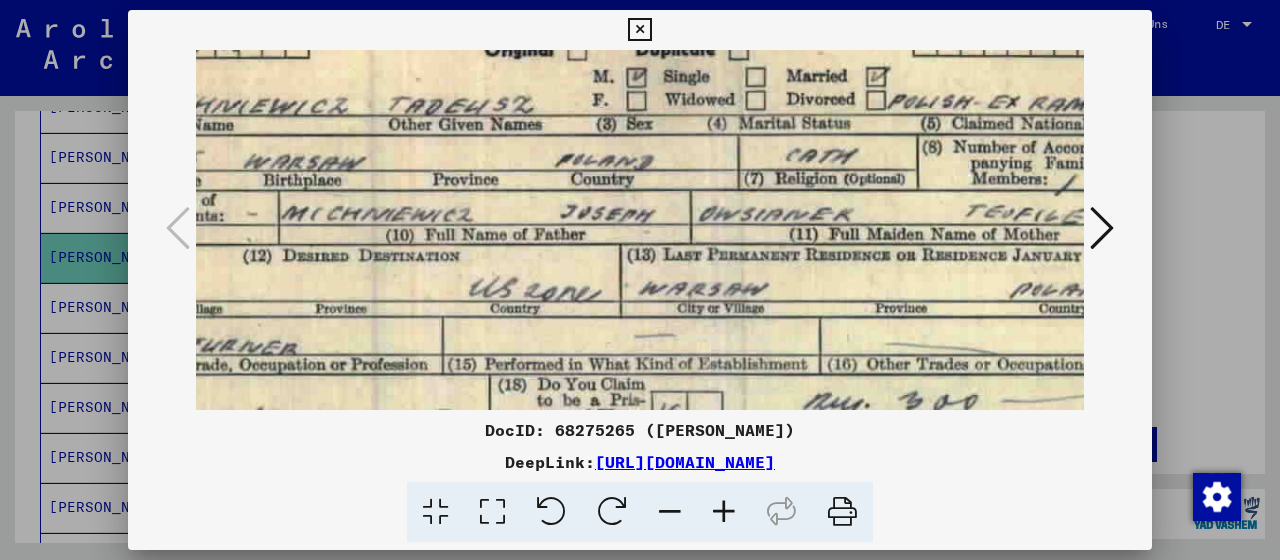 scroll, scrollTop: 96, scrollLeft: 245, axis: both 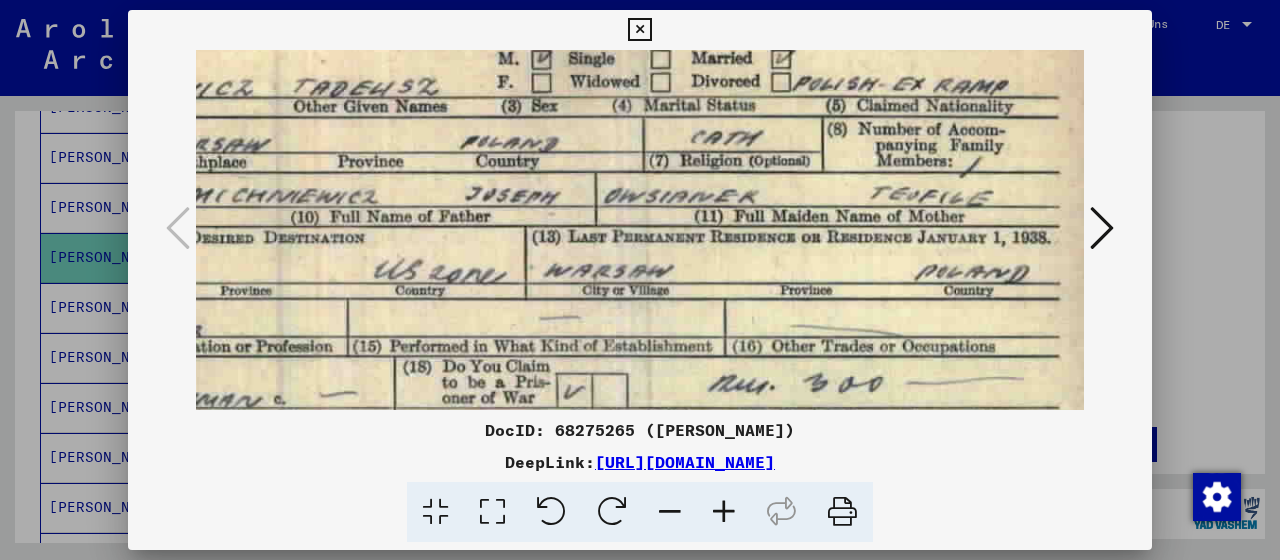 drag, startPoint x: 722, startPoint y: 283, endPoint x: 568, endPoint y: 265, distance: 155.04839 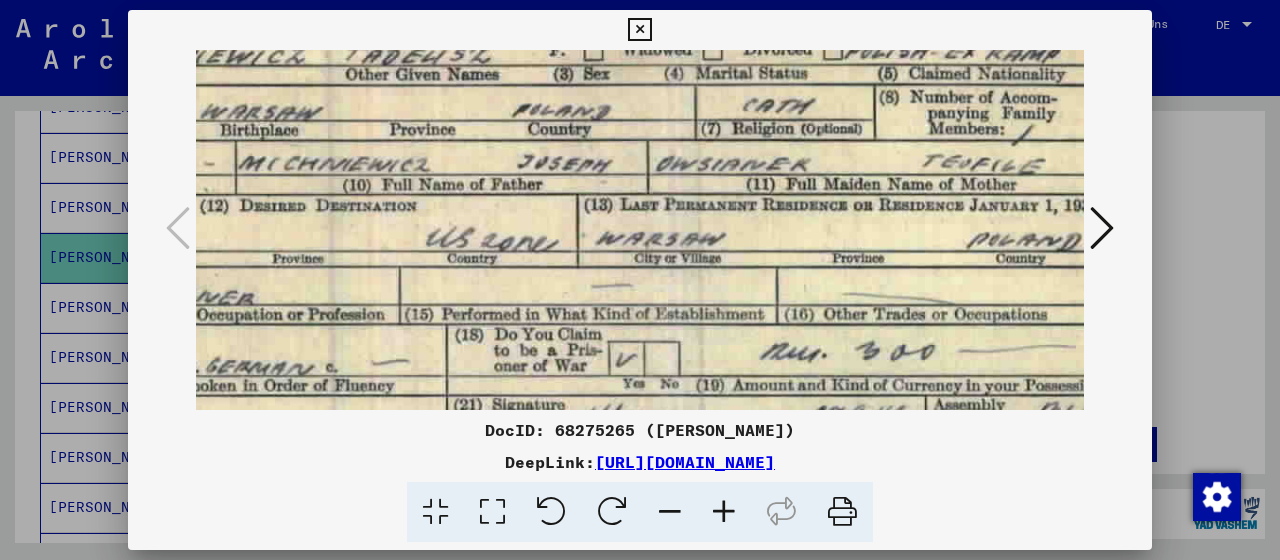 drag, startPoint x: 461, startPoint y: 311, endPoint x: 510, endPoint y: 282, distance: 56.938564 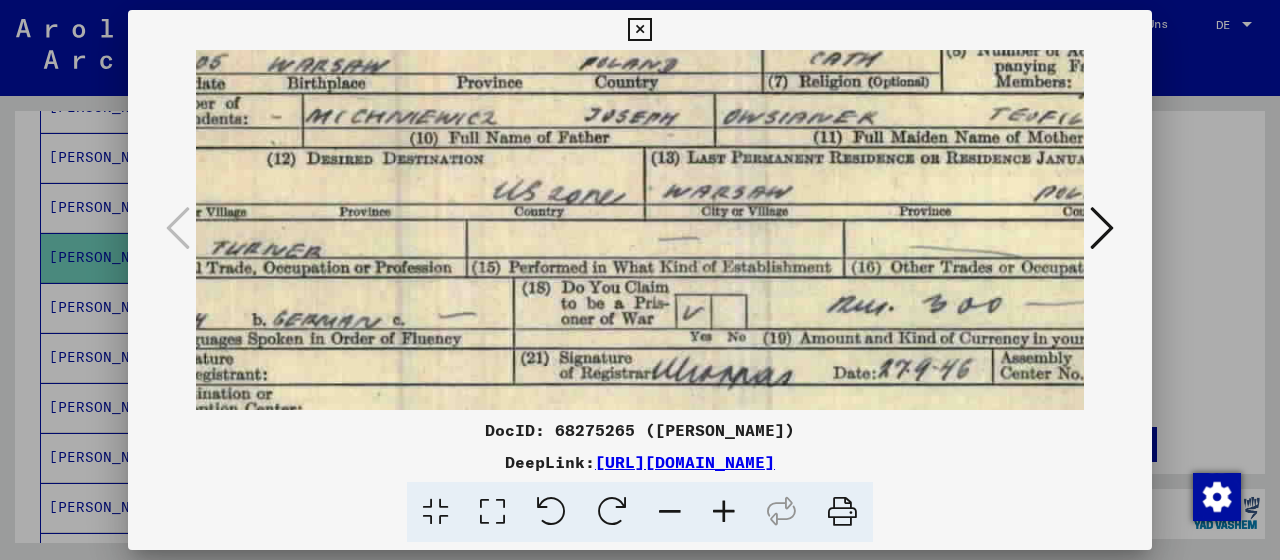 drag, startPoint x: 548, startPoint y: 296, endPoint x: 615, endPoint y: 249, distance: 81.84131 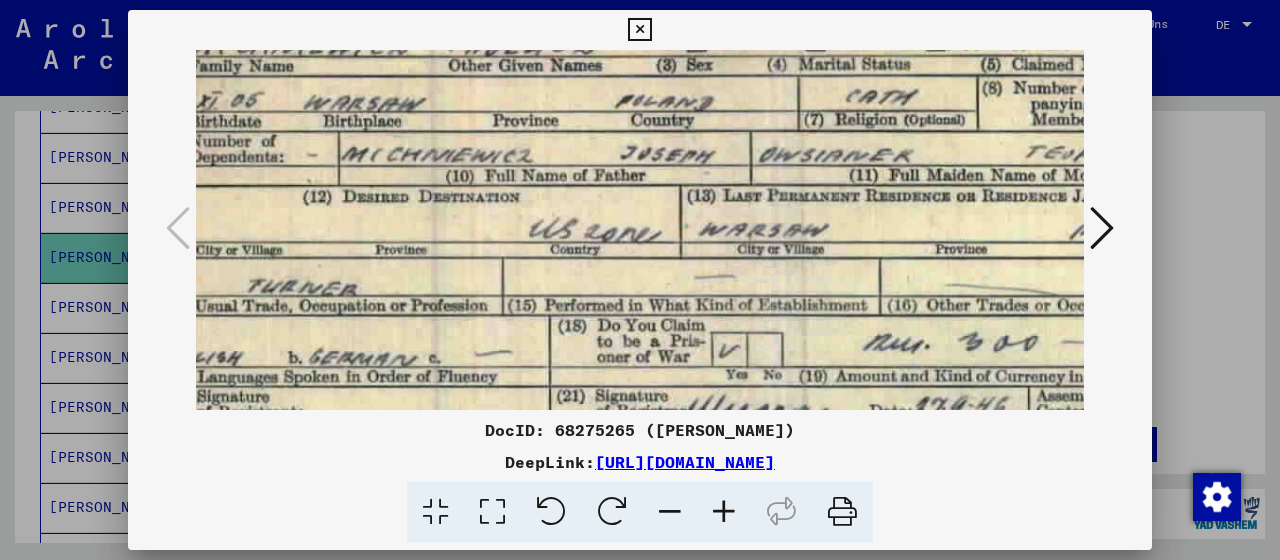scroll, scrollTop: 134, scrollLeft: 85, axis: both 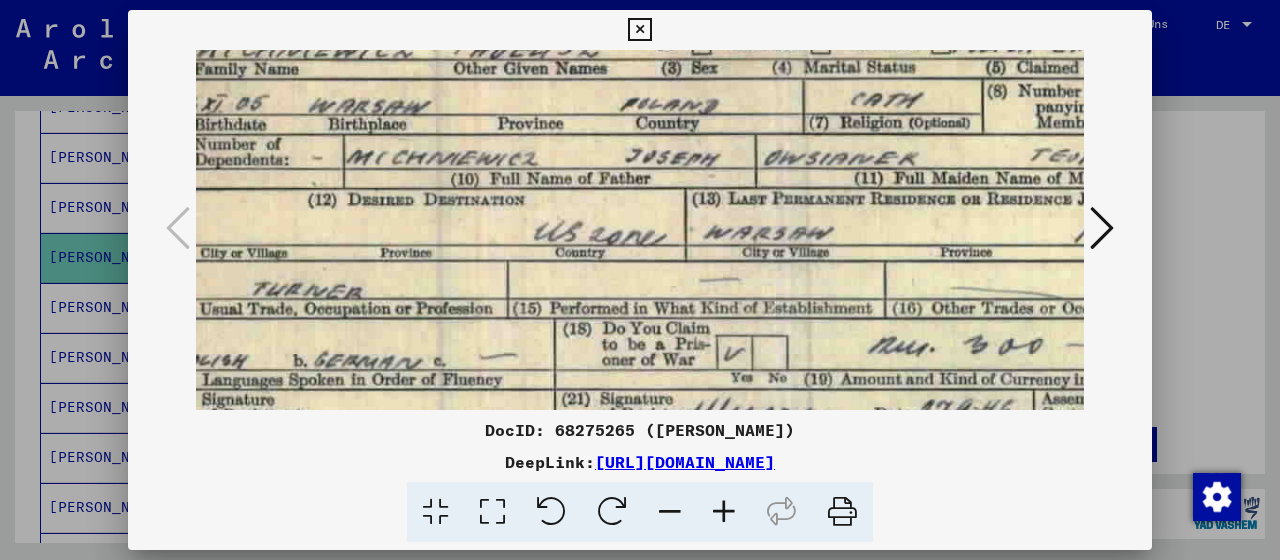 drag, startPoint x: 615, startPoint y: 249, endPoint x: 656, endPoint y: 290, distance: 57.982758 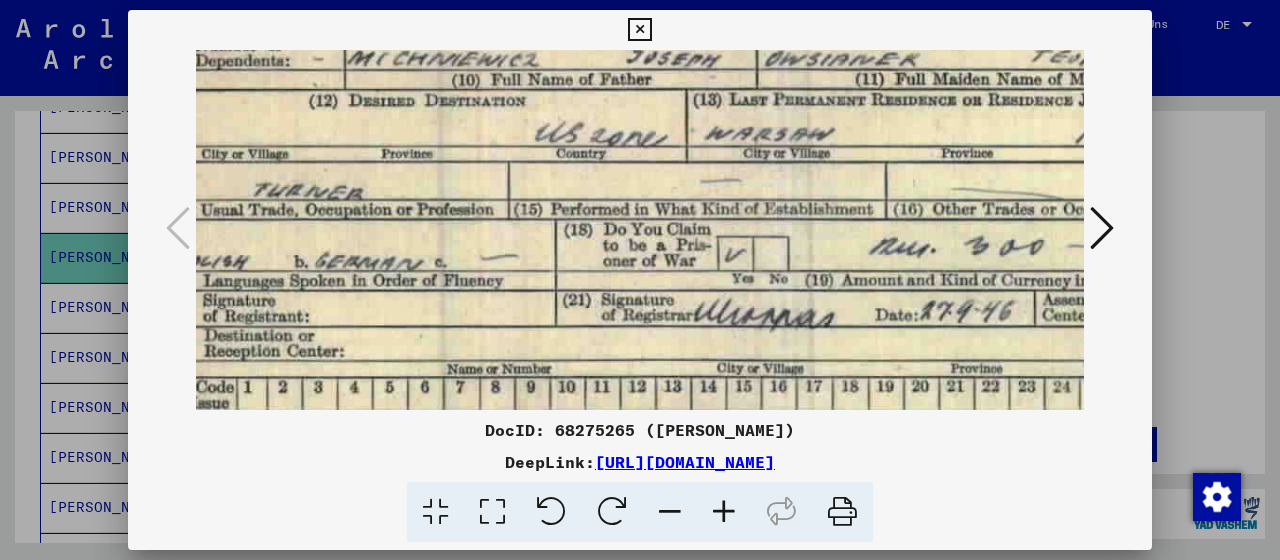 drag, startPoint x: 705, startPoint y: 301, endPoint x: 706, endPoint y: 202, distance: 99.00505 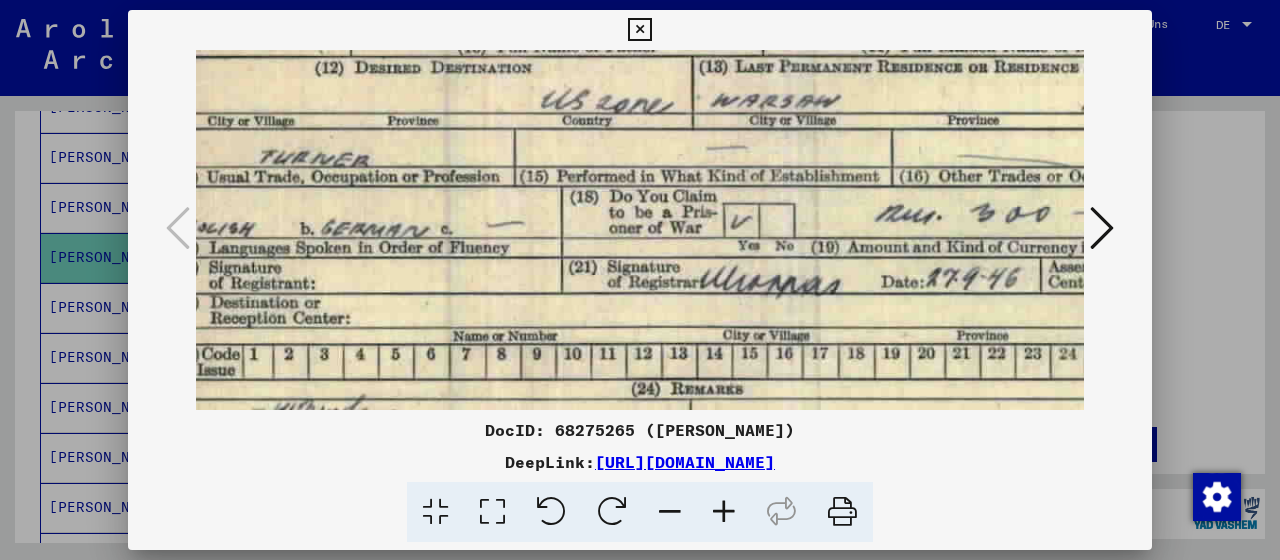 scroll, scrollTop: 287, scrollLeft: 78, axis: both 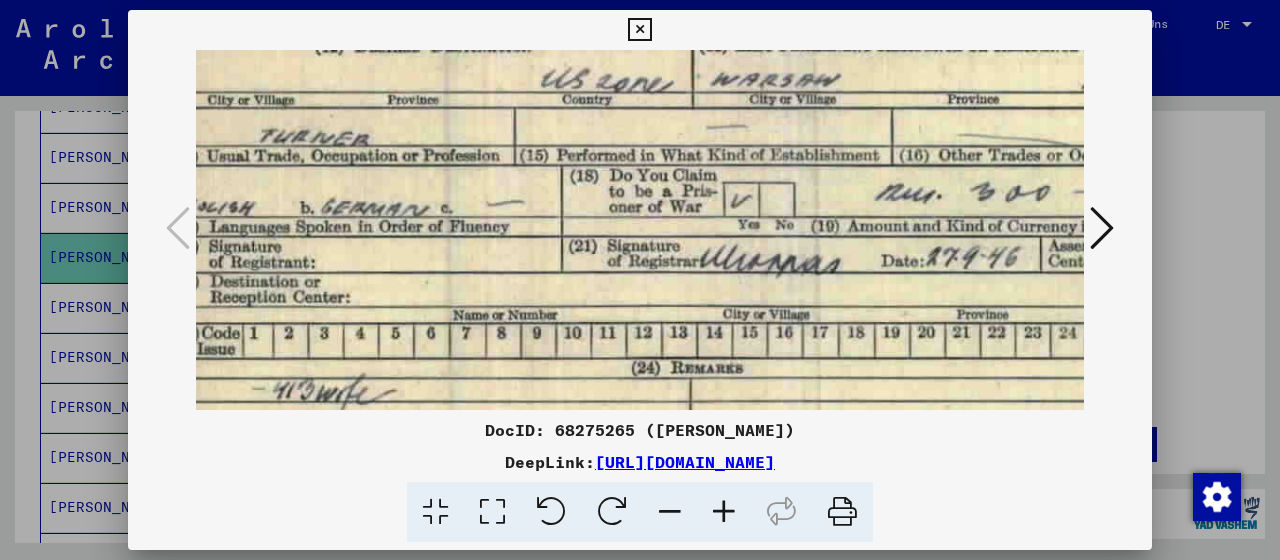 drag, startPoint x: 612, startPoint y: 340, endPoint x: 618, endPoint y: 286, distance: 54.33231 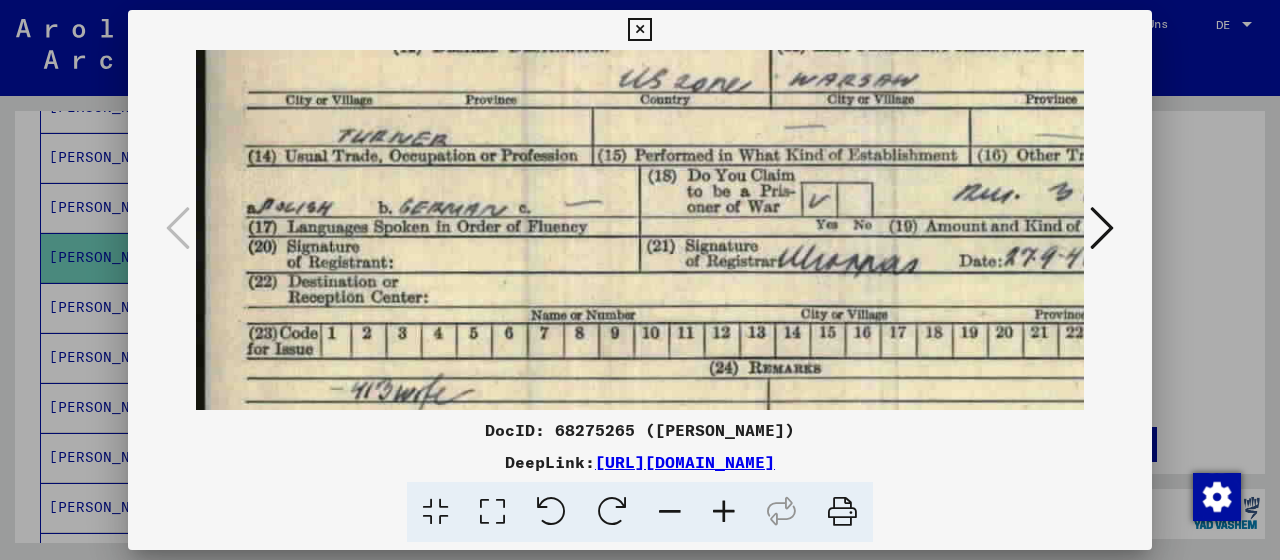 scroll, scrollTop: 268, scrollLeft: 0, axis: vertical 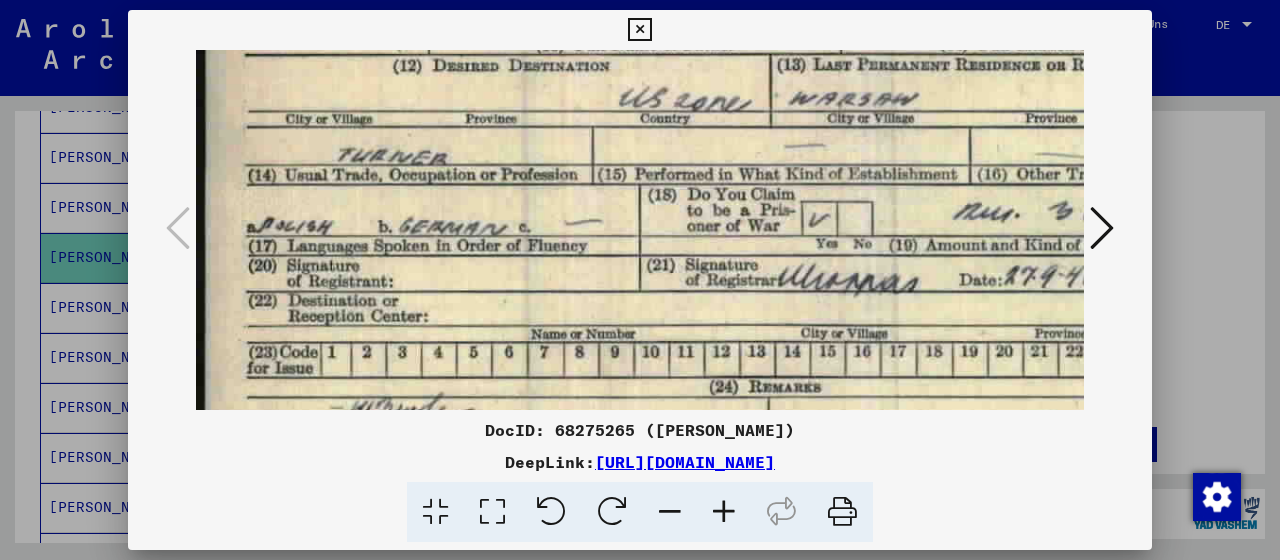 drag, startPoint x: 676, startPoint y: 314, endPoint x: 841, endPoint y: 333, distance: 166.09033 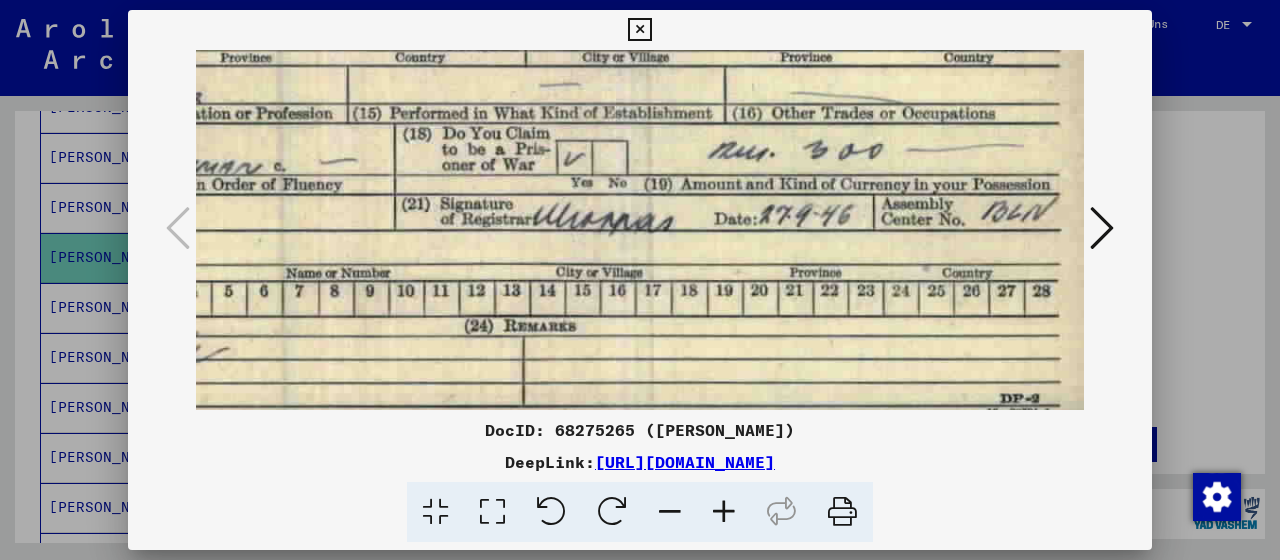 drag, startPoint x: 779, startPoint y: 253, endPoint x: 410, endPoint y: 192, distance: 374.00803 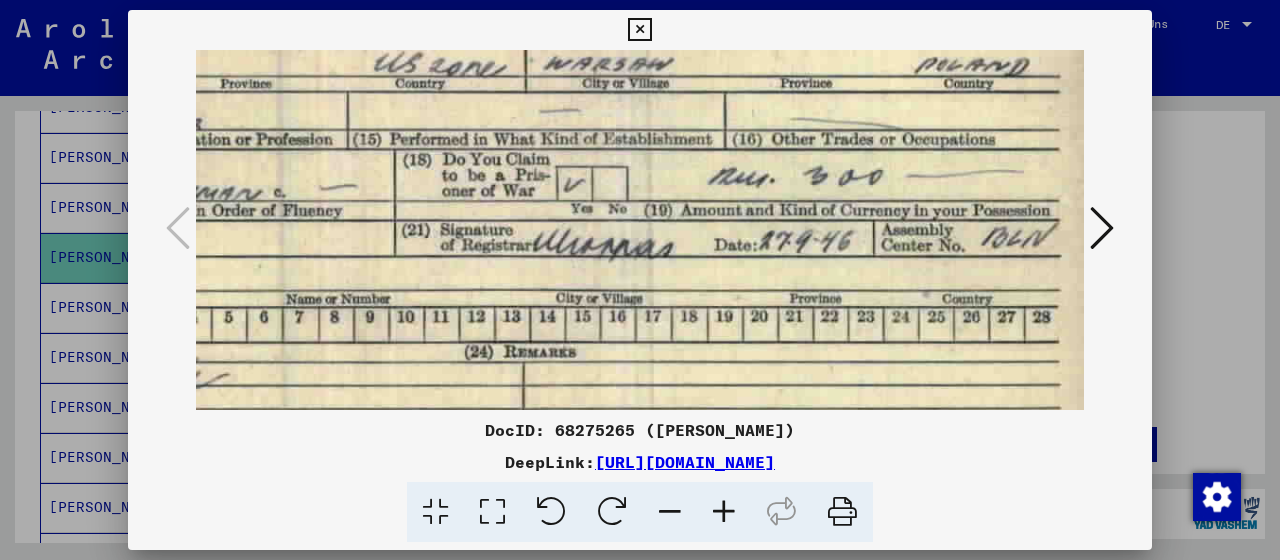 drag, startPoint x: 640, startPoint y: 234, endPoint x: 634, endPoint y: 263, distance: 29.614185 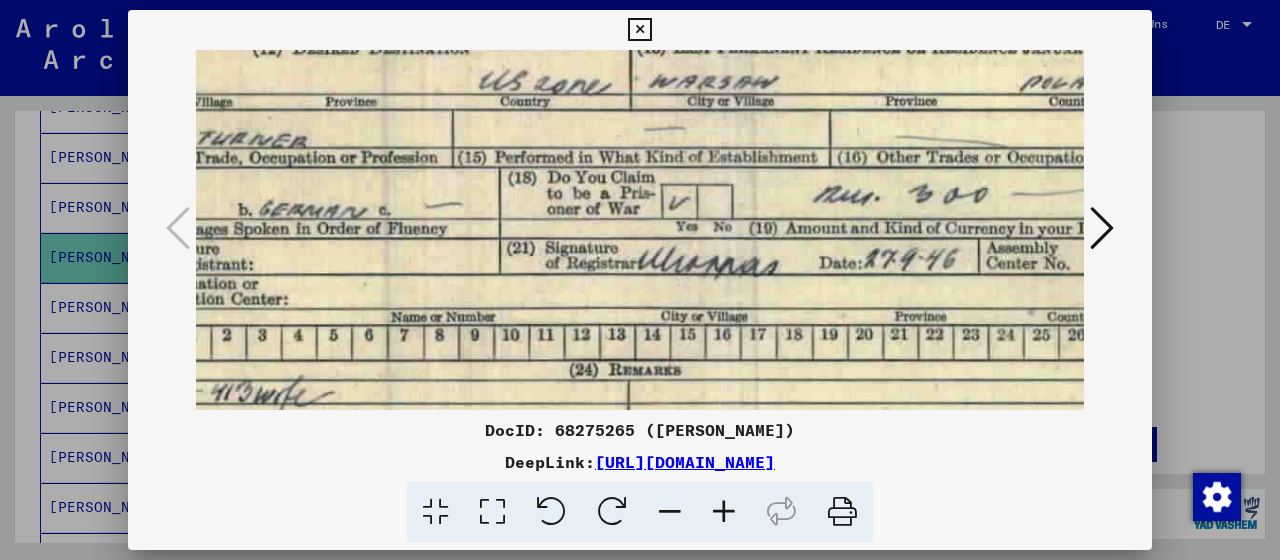 scroll, scrollTop: 285, scrollLeft: 138, axis: both 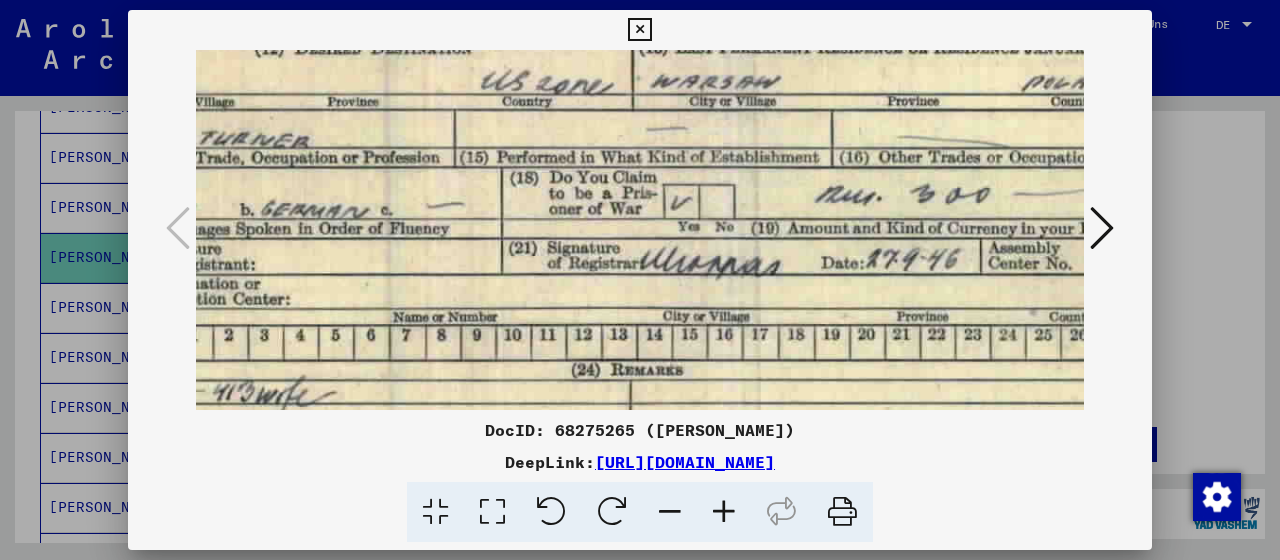drag, startPoint x: 589, startPoint y: 273, endPoint x: 696, endPoint y: 278, distance: 107.11676 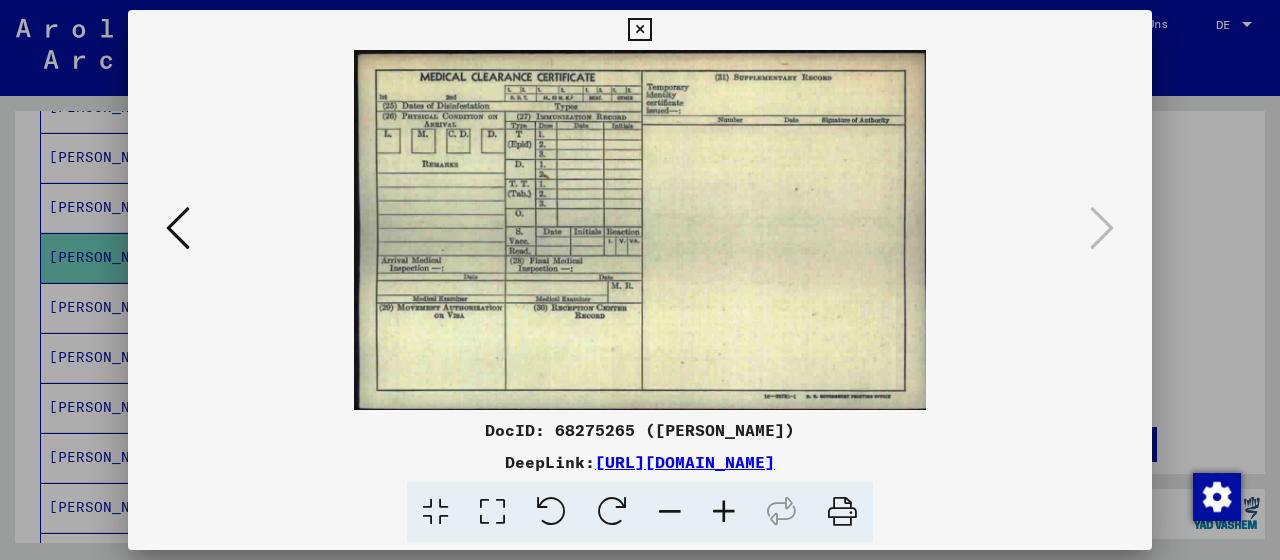 scroll, scrollTop: 0, scrollLeft: 0, axis: both 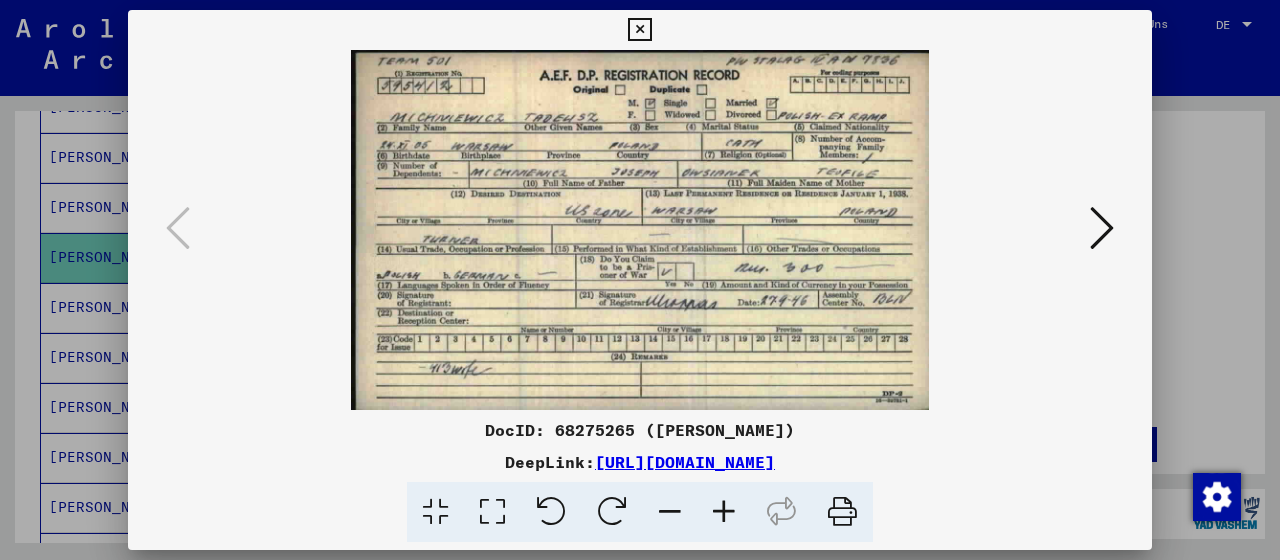 click at bounding box center (639, 30) 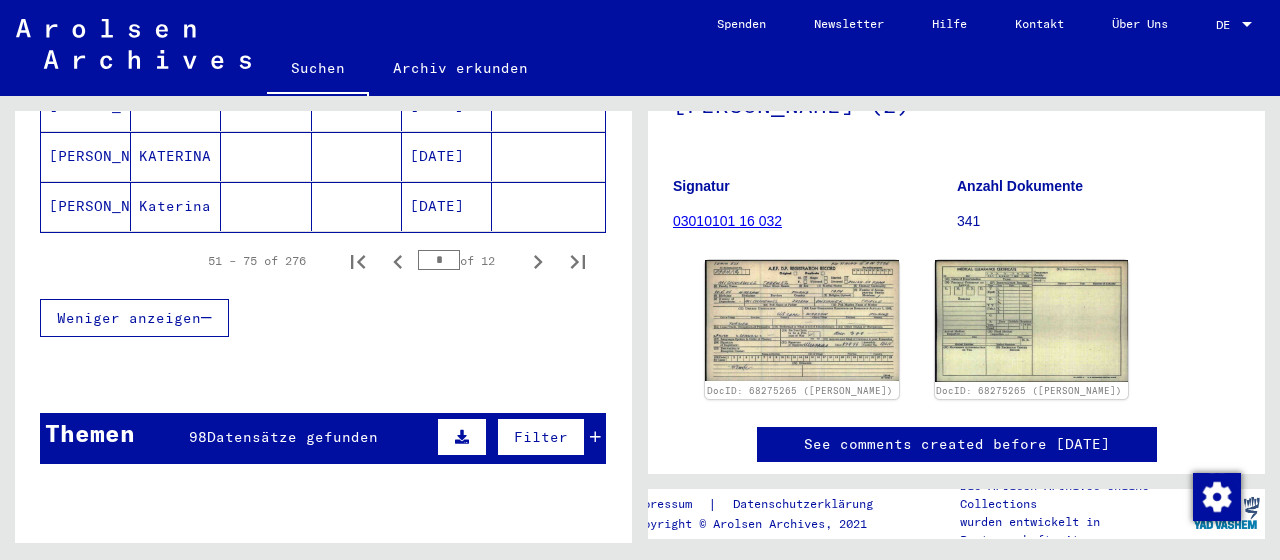 scroll, scrollTop: 1445, scrollLeft: 0, axis: vertical 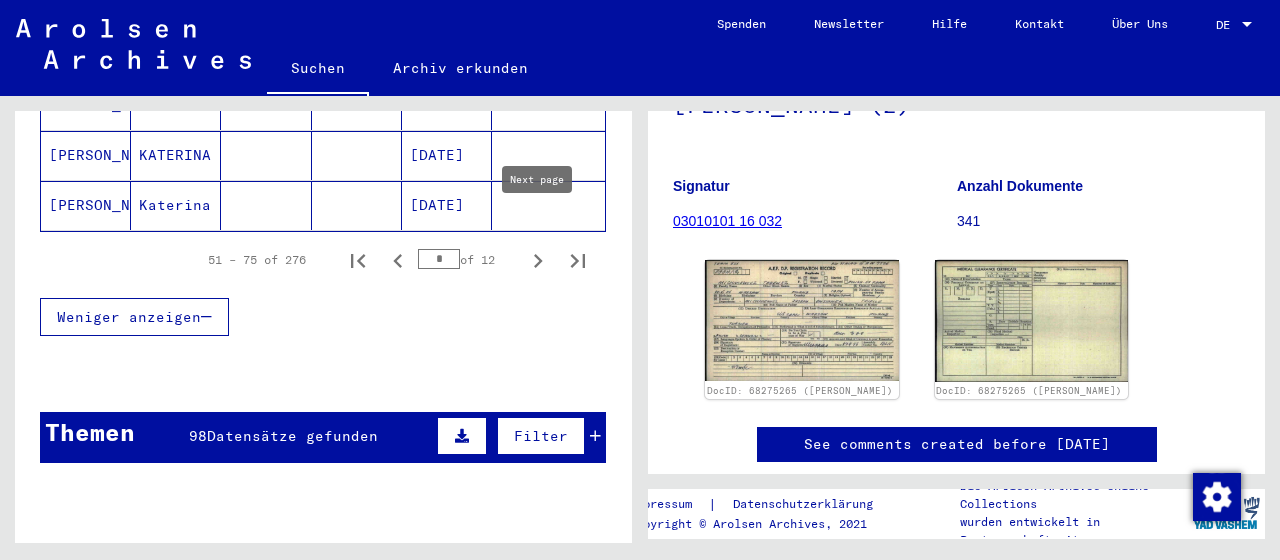 click 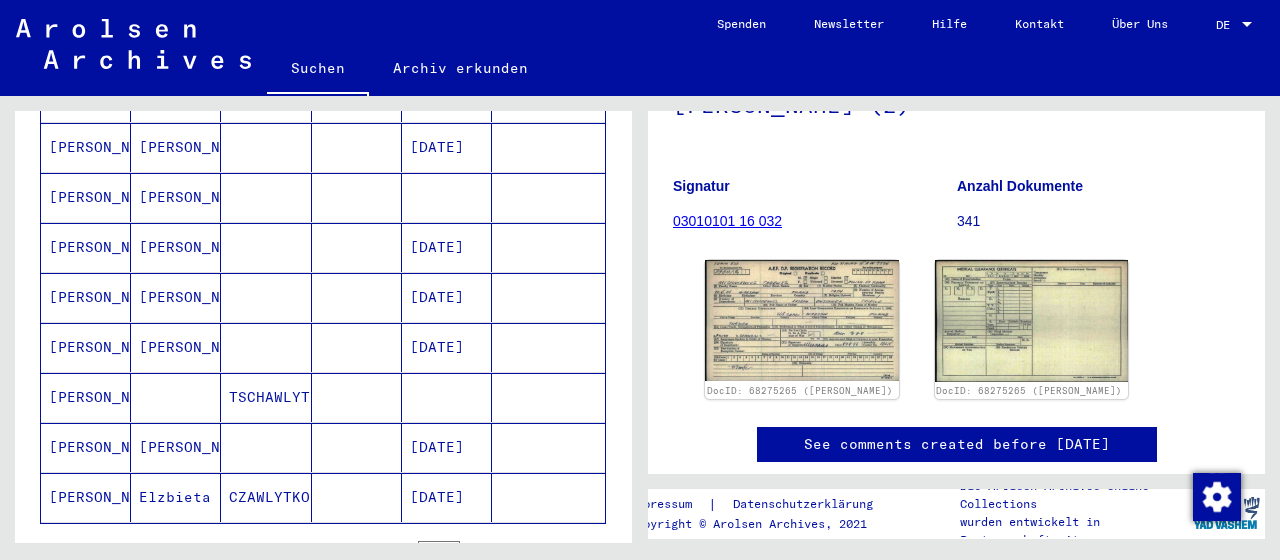 scroll, scrollTop: 1224, scrollLeft: 0, axis: vertical 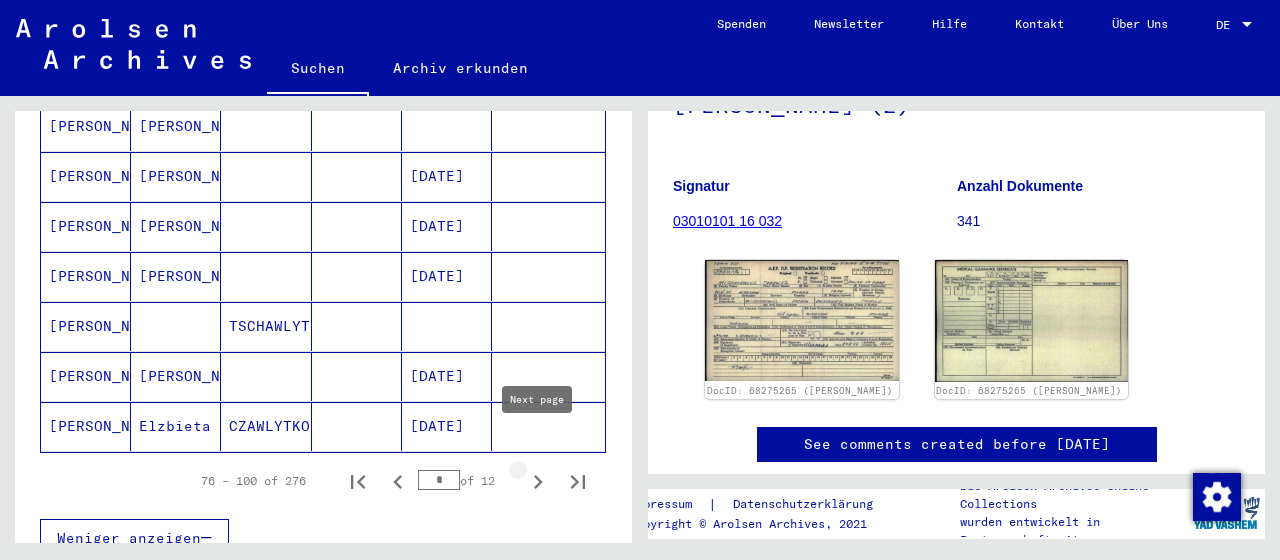 click 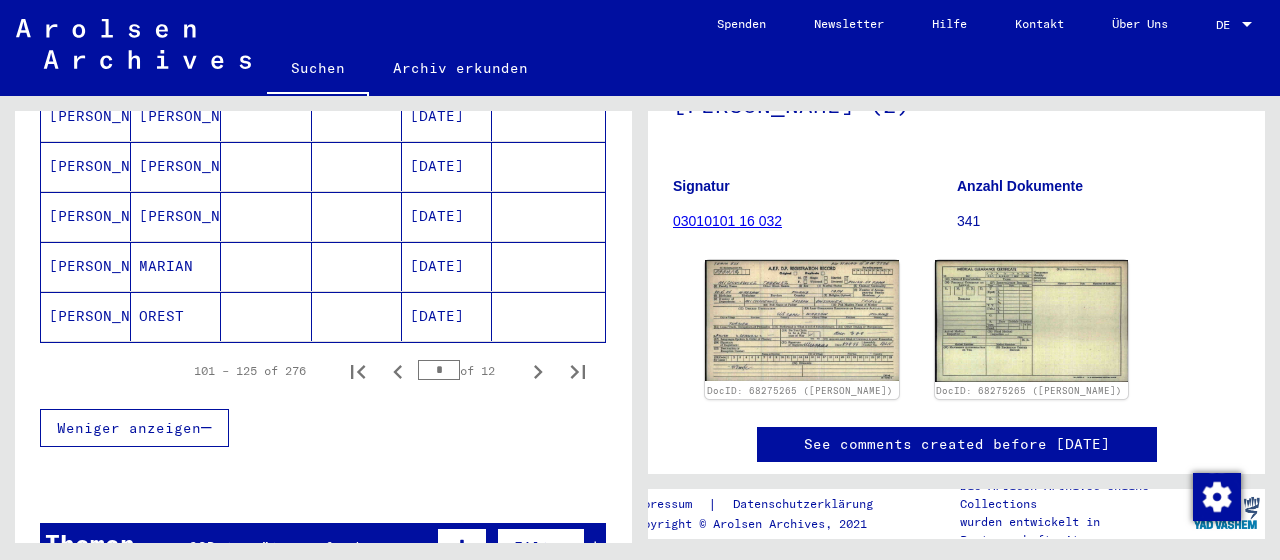 scroll, scrollTop: 1335, scrollLeft: 0, axis: vertical 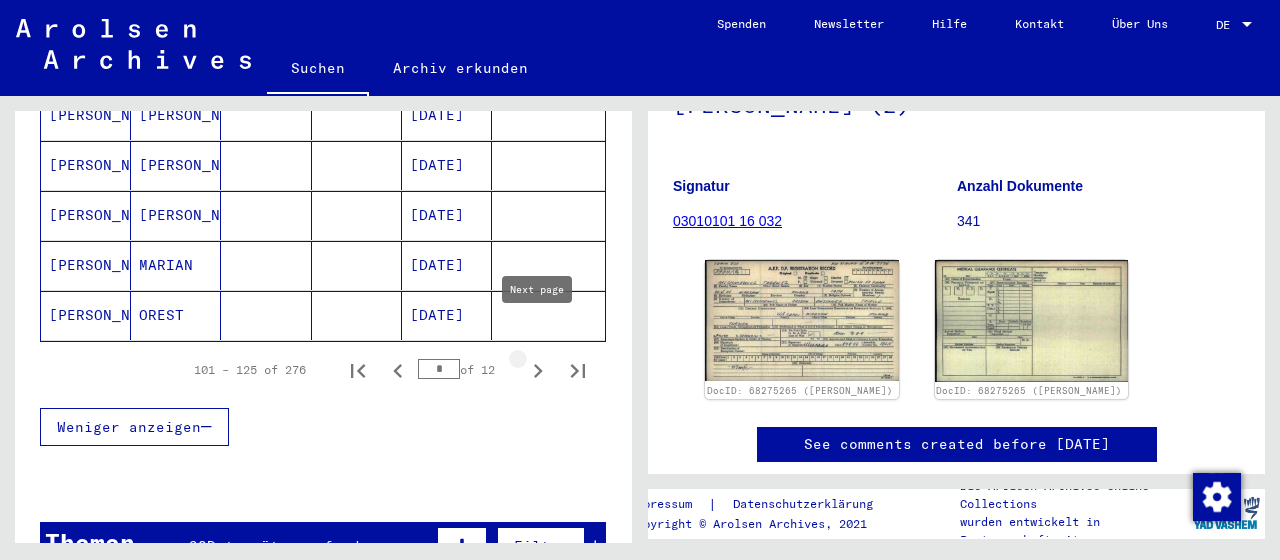 click 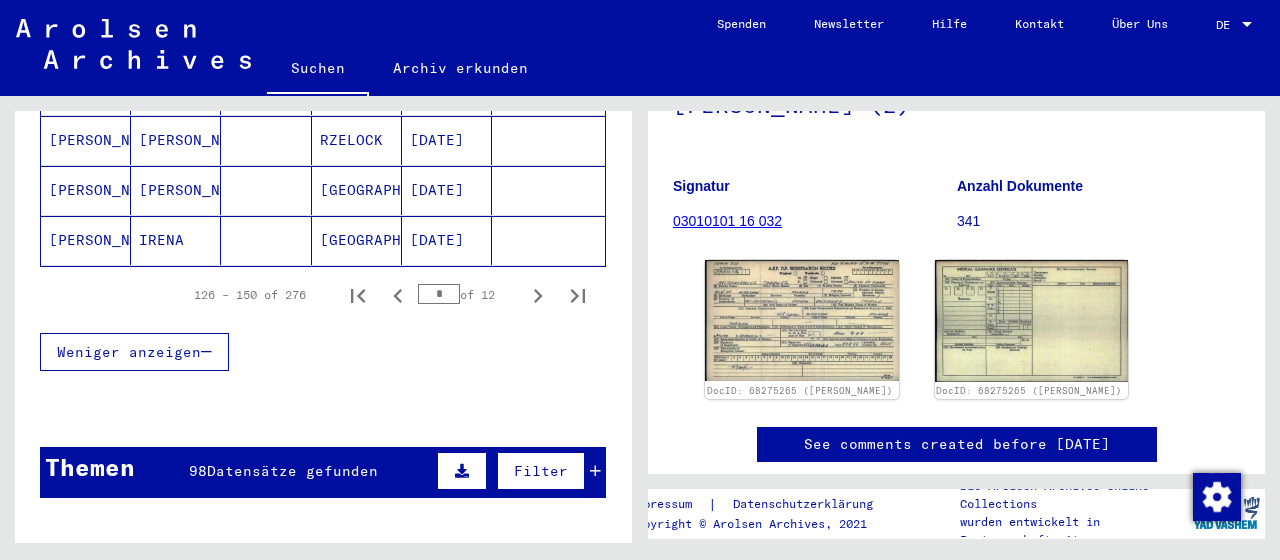 scroll, scrollTop: 1445, scrollLeft: 0, axis: vertical 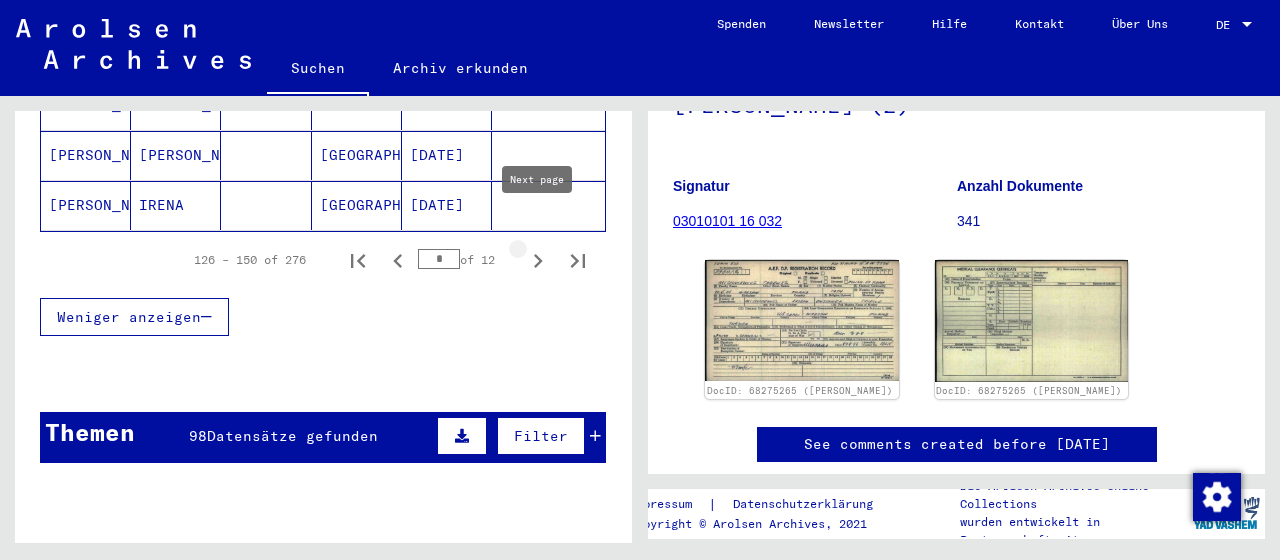 click 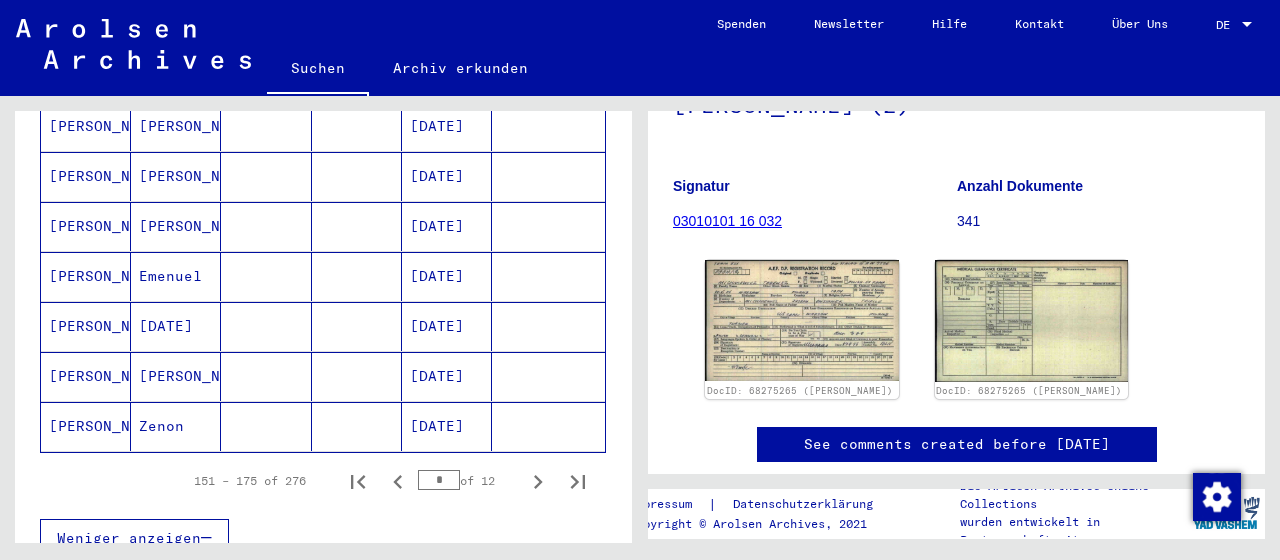 scroll, scrollTop: 1335, scrollLeft: 0, axis: vertical 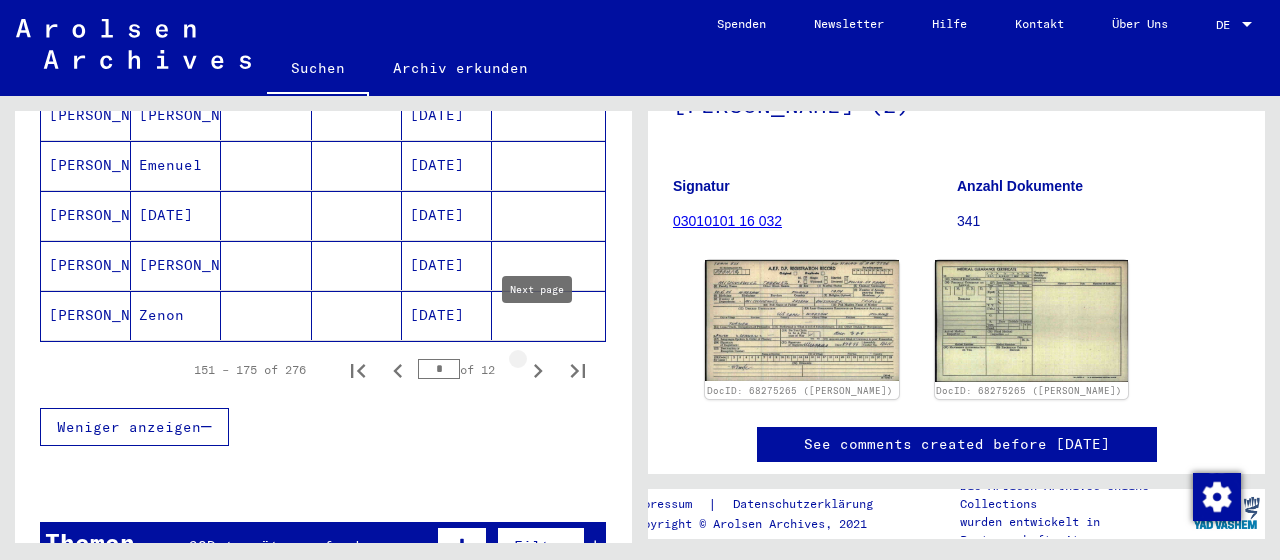 click 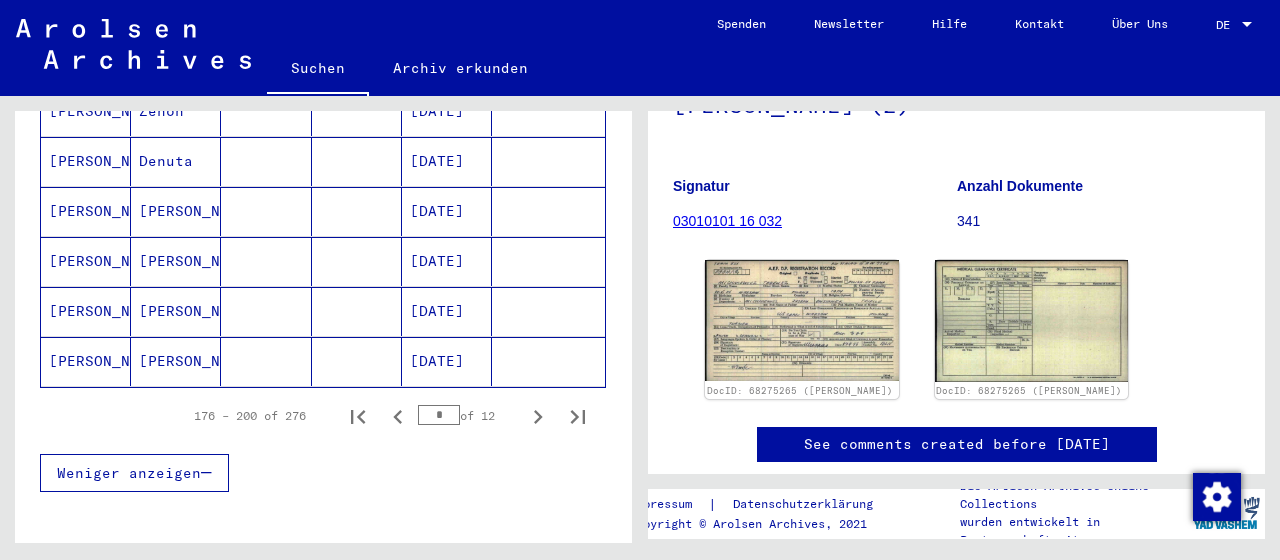 scroll, scrollTop: 1335, scrollLeft: 0, axis: vertical 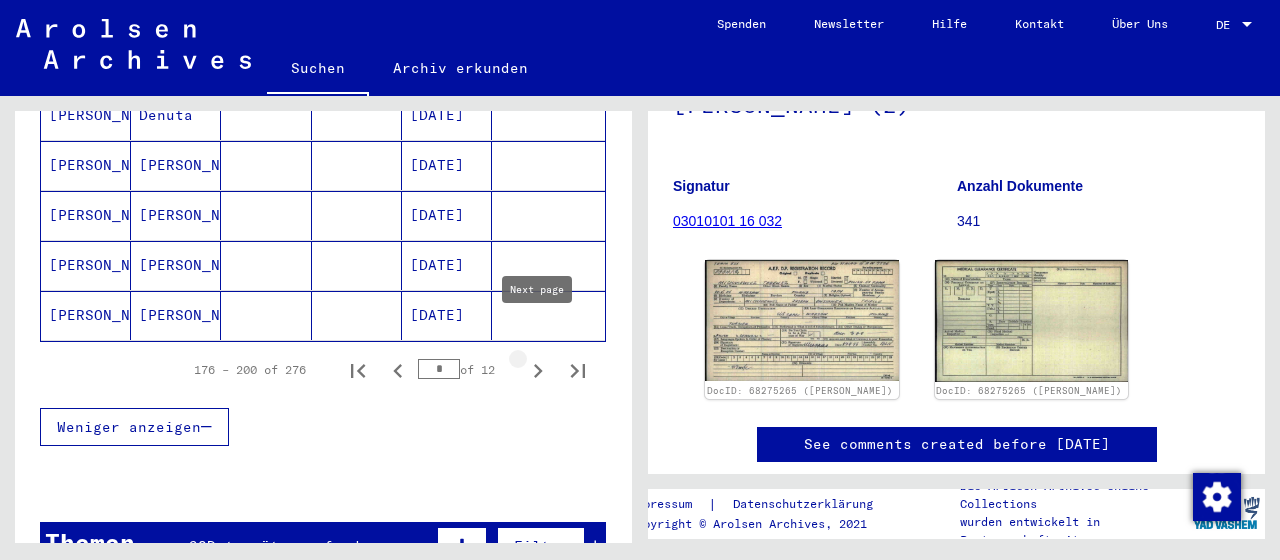 click 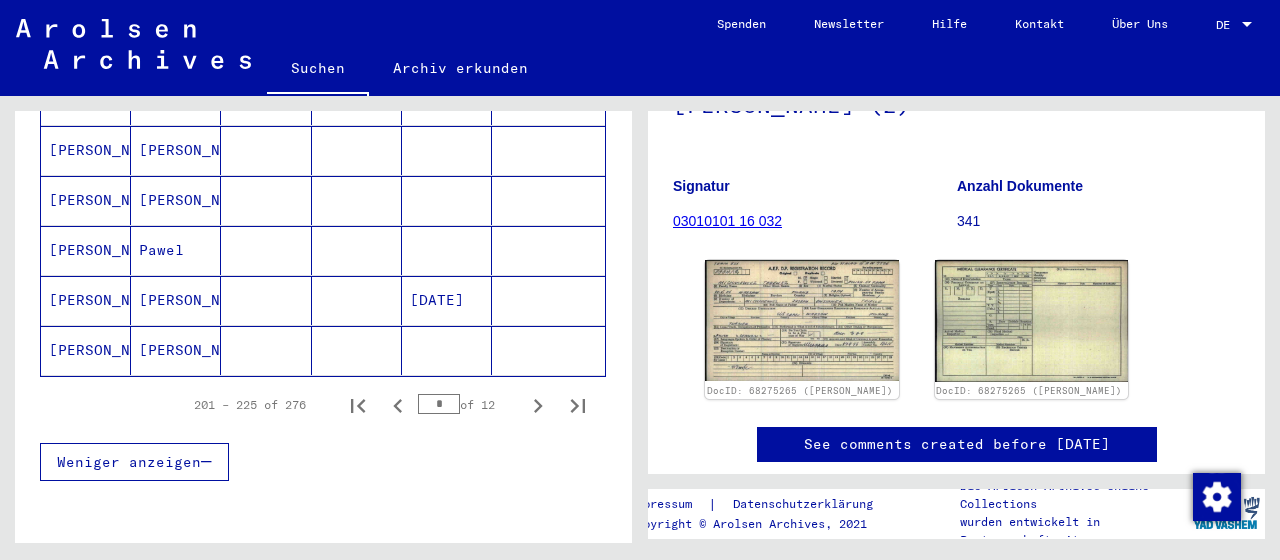 scroll, scrollTop: 1445, scrollLeft: 0, axis: vertical 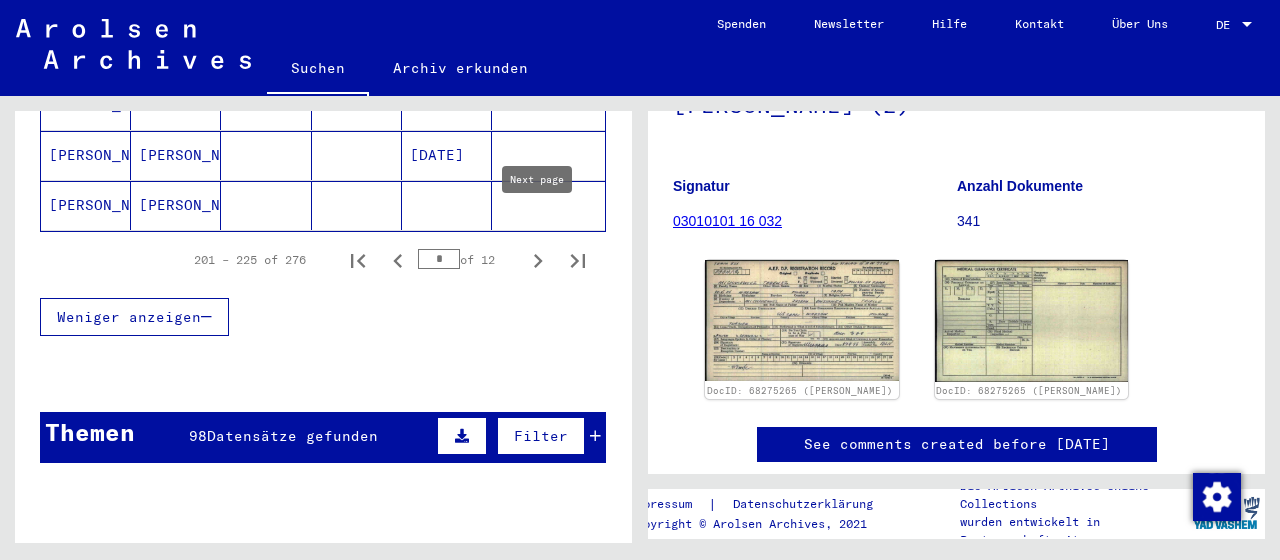 click 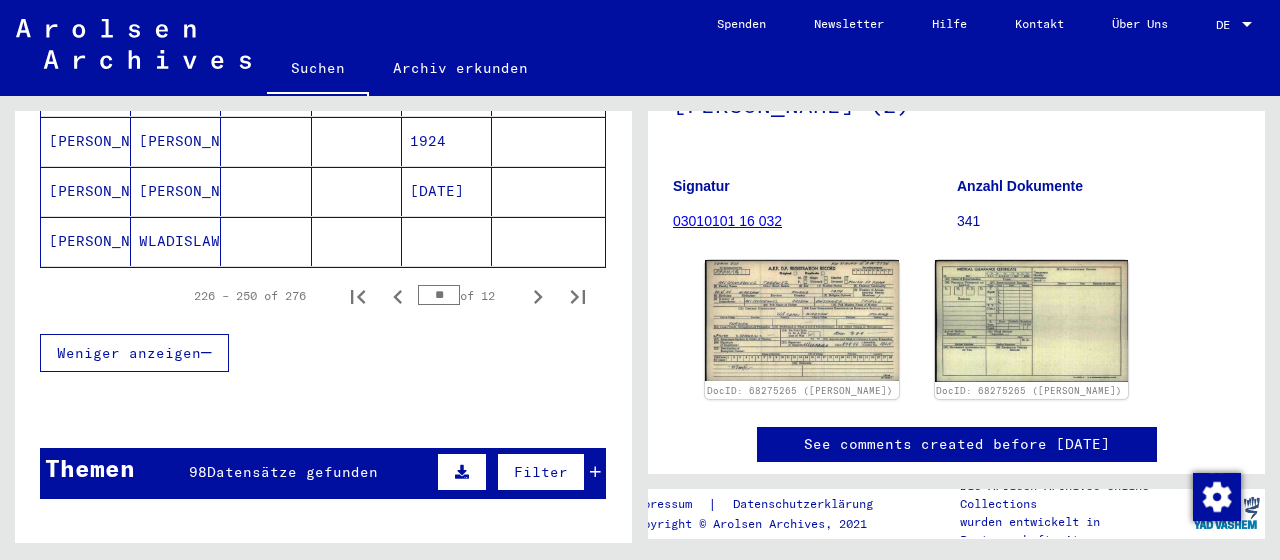 scroll, scrollTop: 1445, scrollLeft: 0, axis: vertical 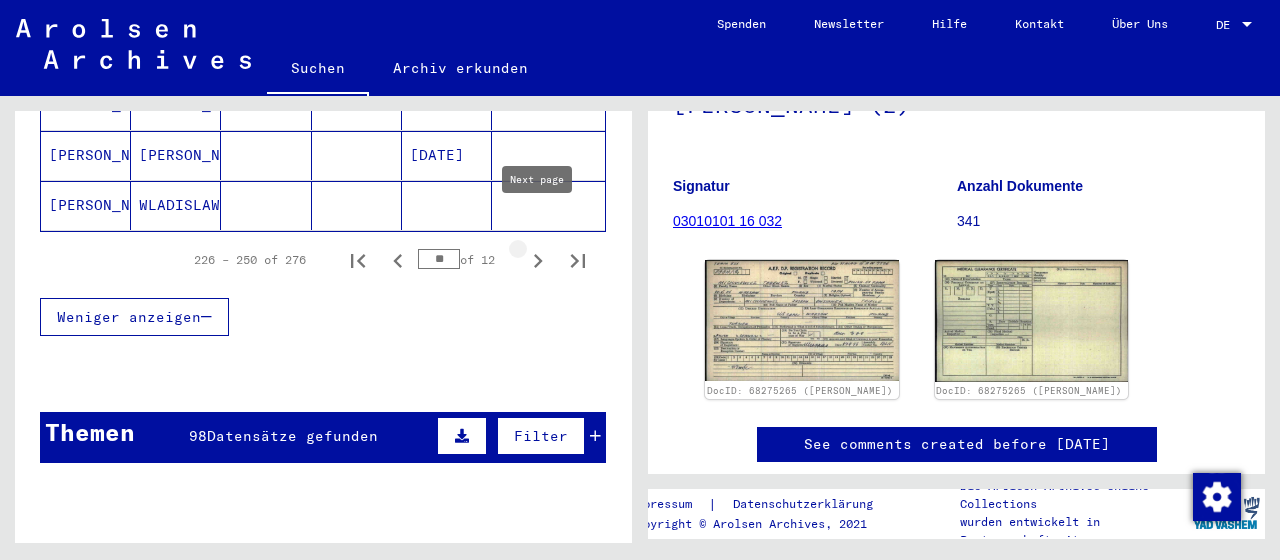 click 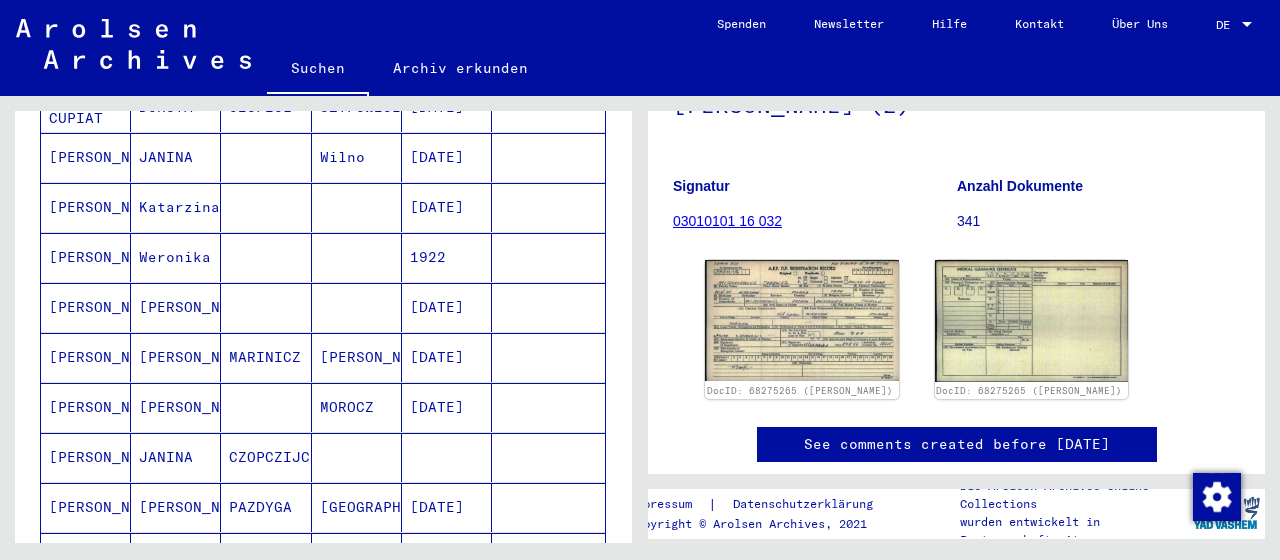 scroll, scrollTop: 783, scrollLeft: 0, axis: vertical 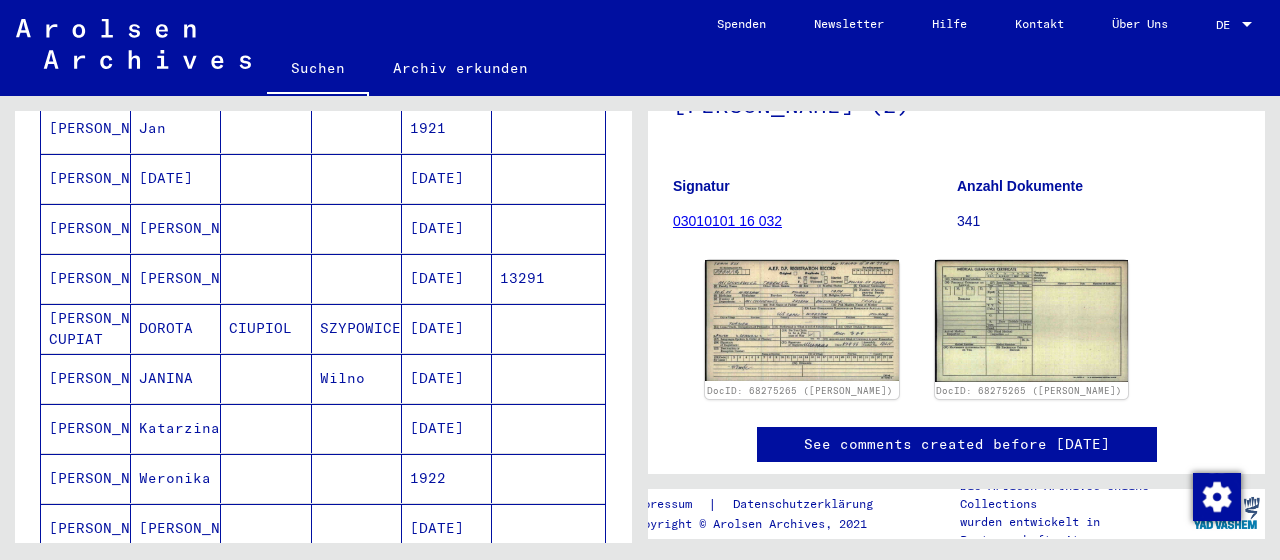 click on "[PERSON_NAME]" at bounding box center [86, 528] 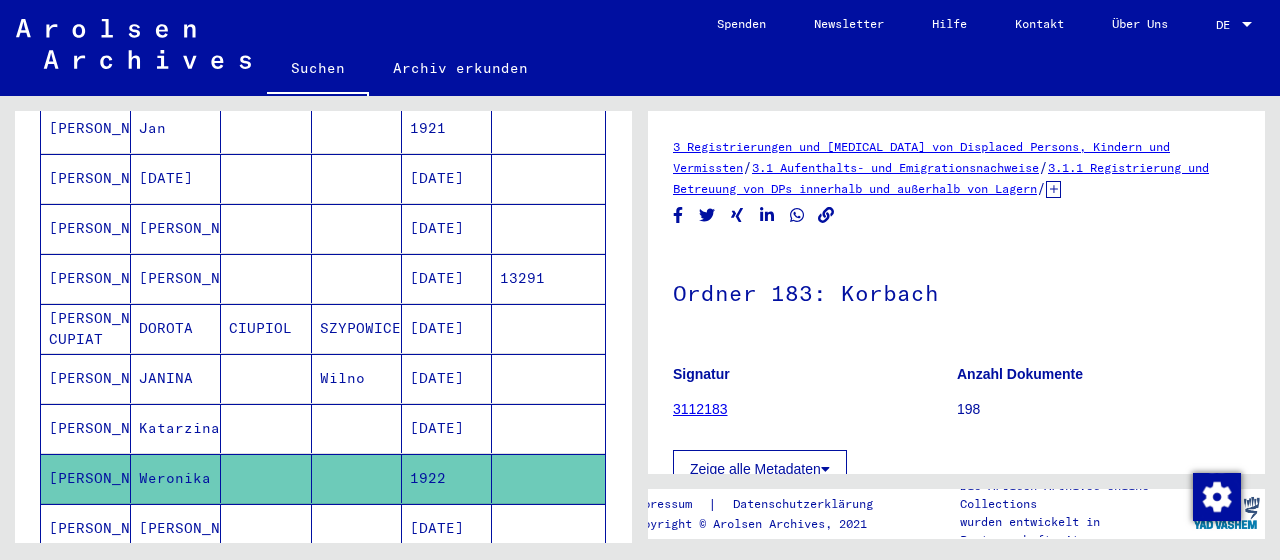 scroll, scrollTop: 331, scrollLeft: 0, axis: vertical 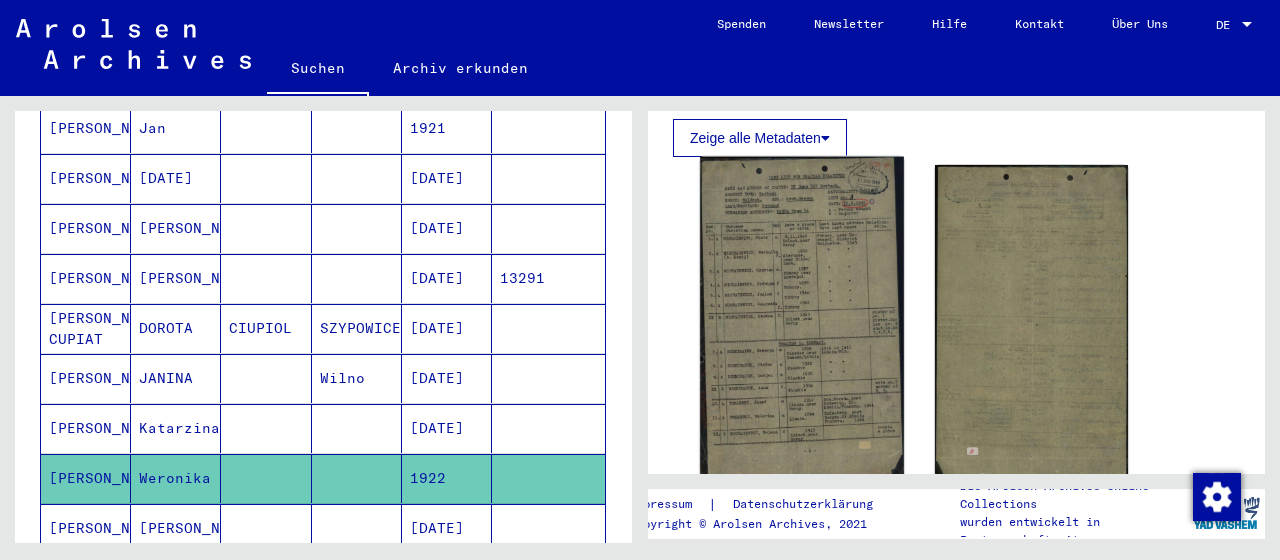 click 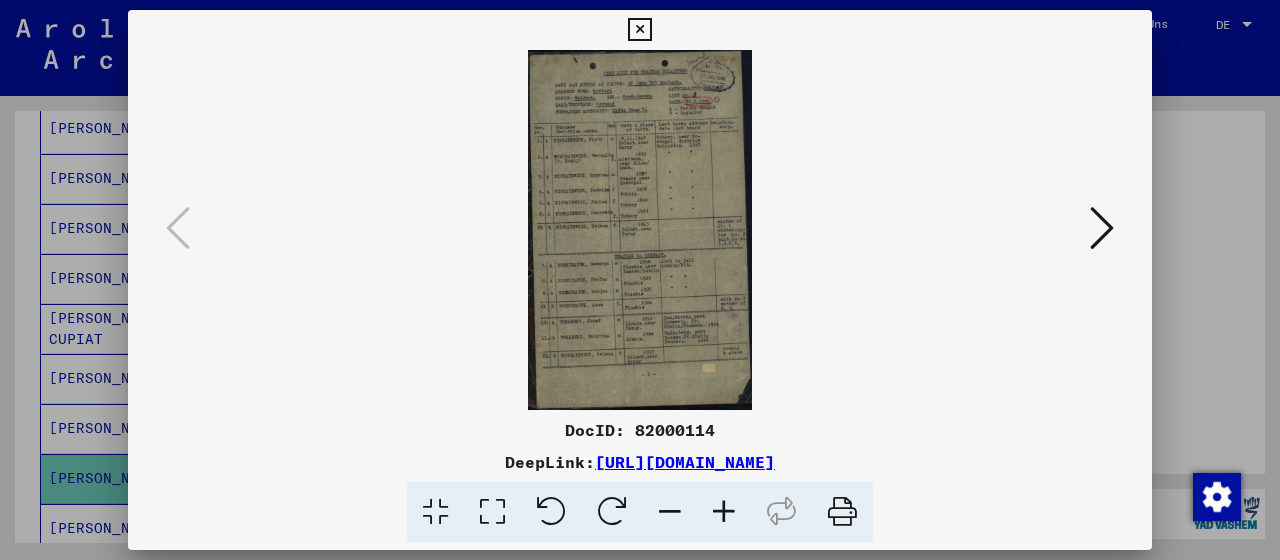 click at bounding box center (724, 512) 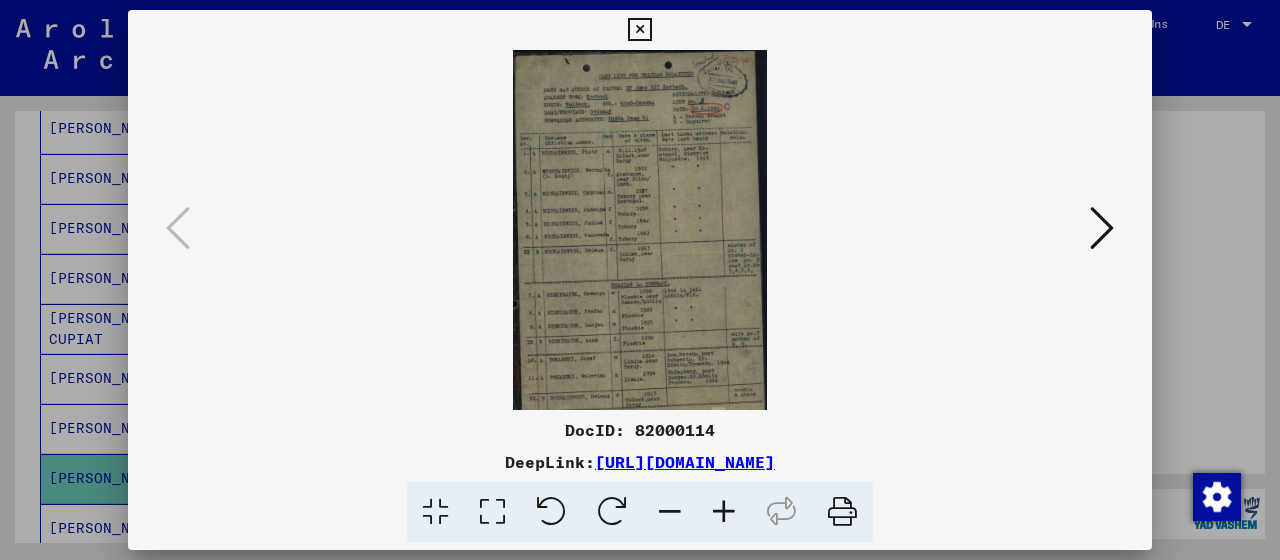 click at bounding box center [724, 512] 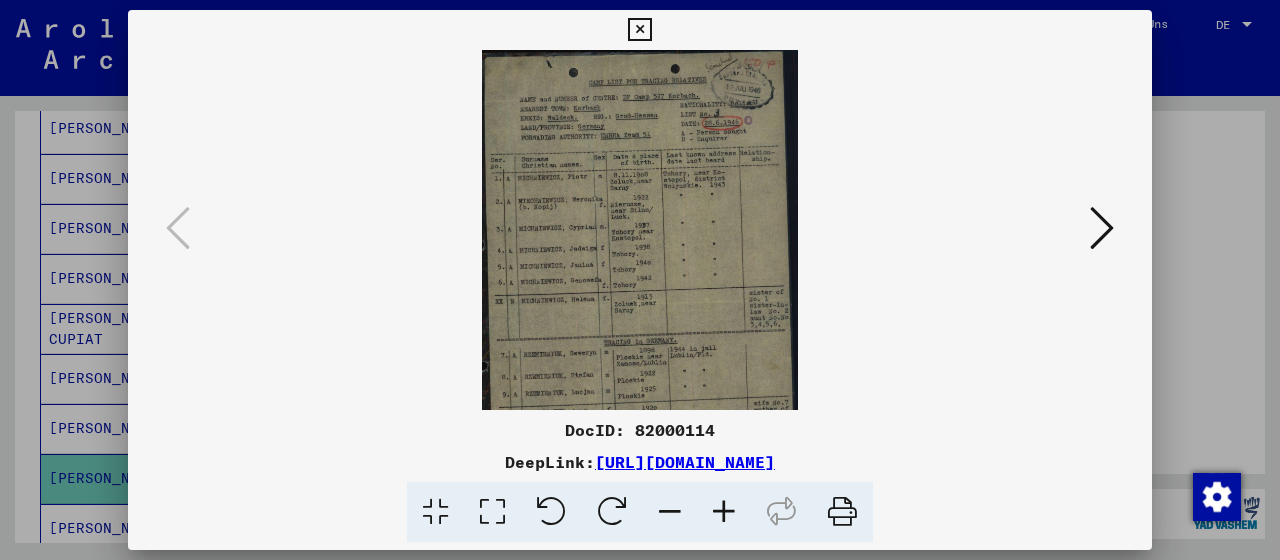 click at bounding box center [724, 512] 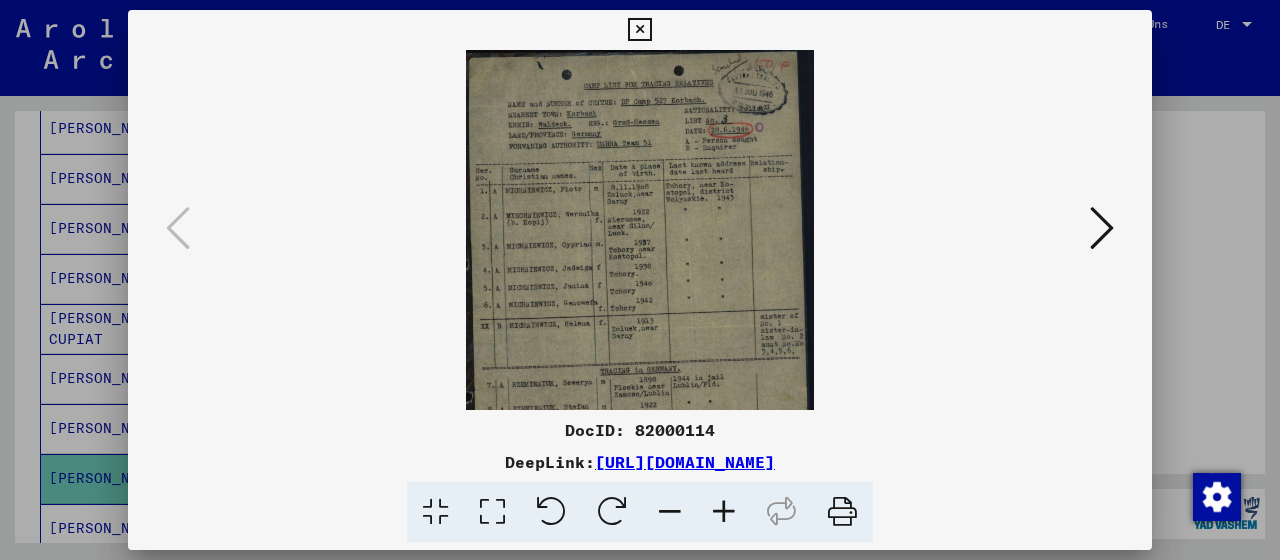 click at bounding box center [724, 512] 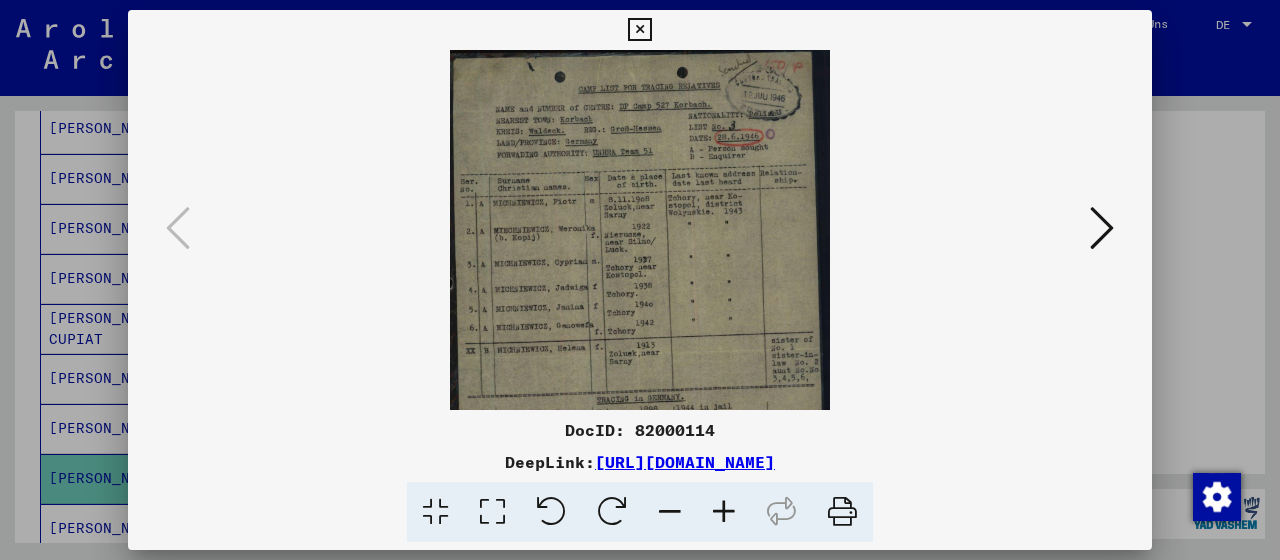 click at bounding box center [724, 512] 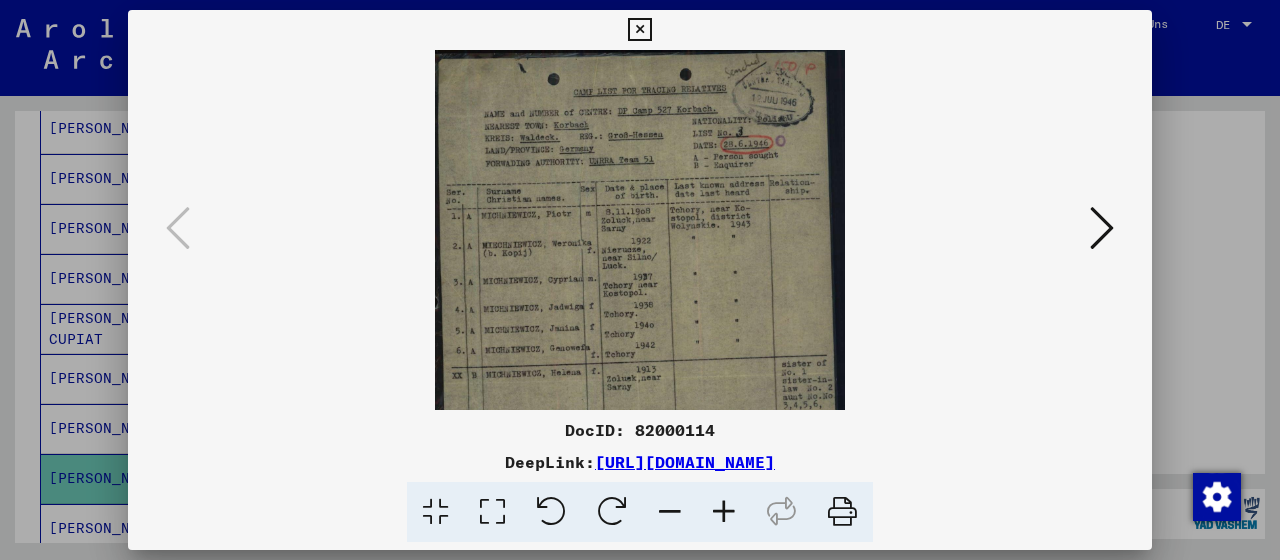 click at bounding box center (724, 512) 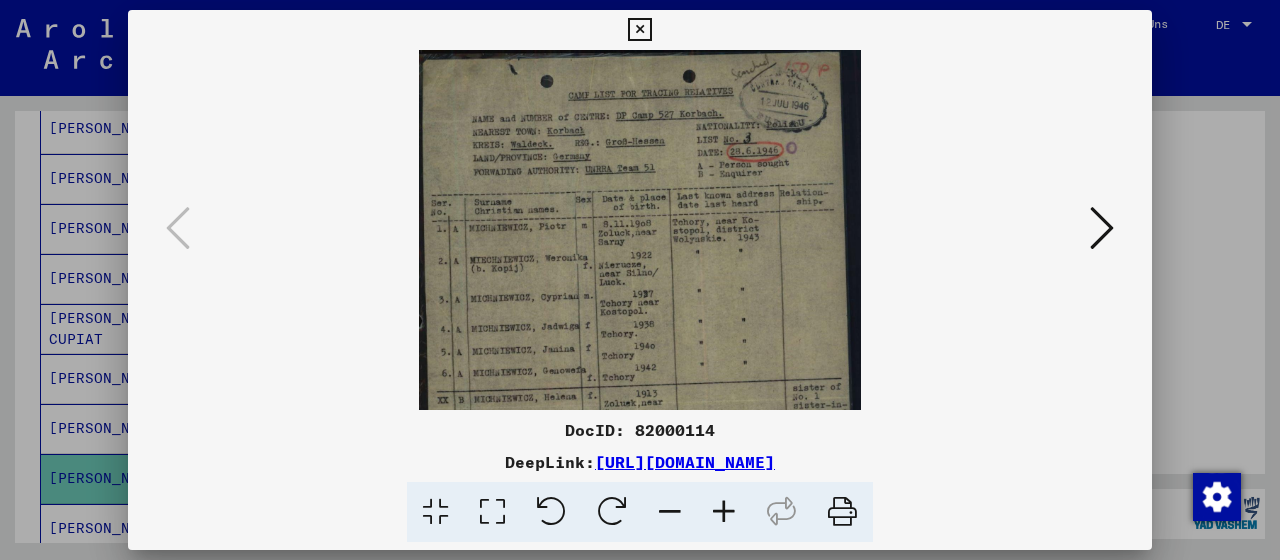 click at bounding box center (724, 512) 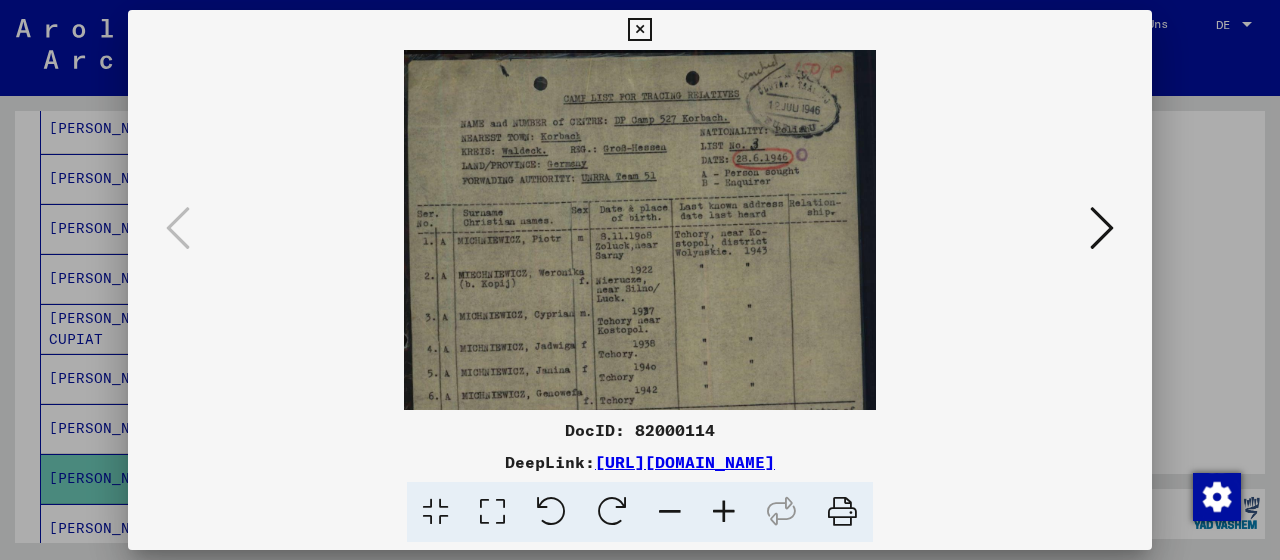 click at bounding box center [724, 512] 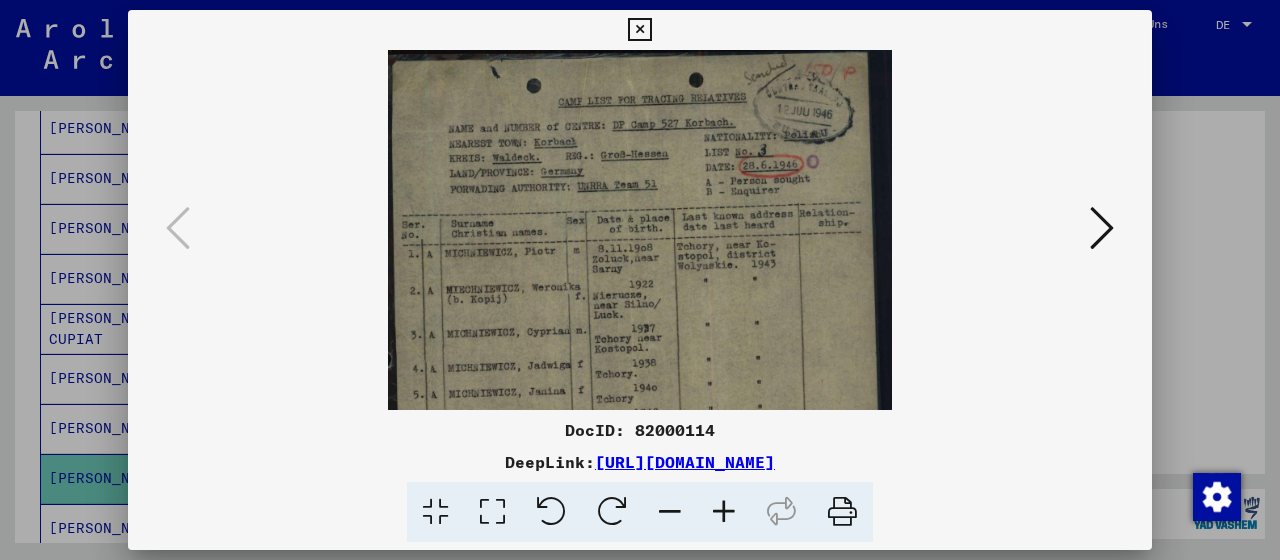 click at bounding box center [724, 512] 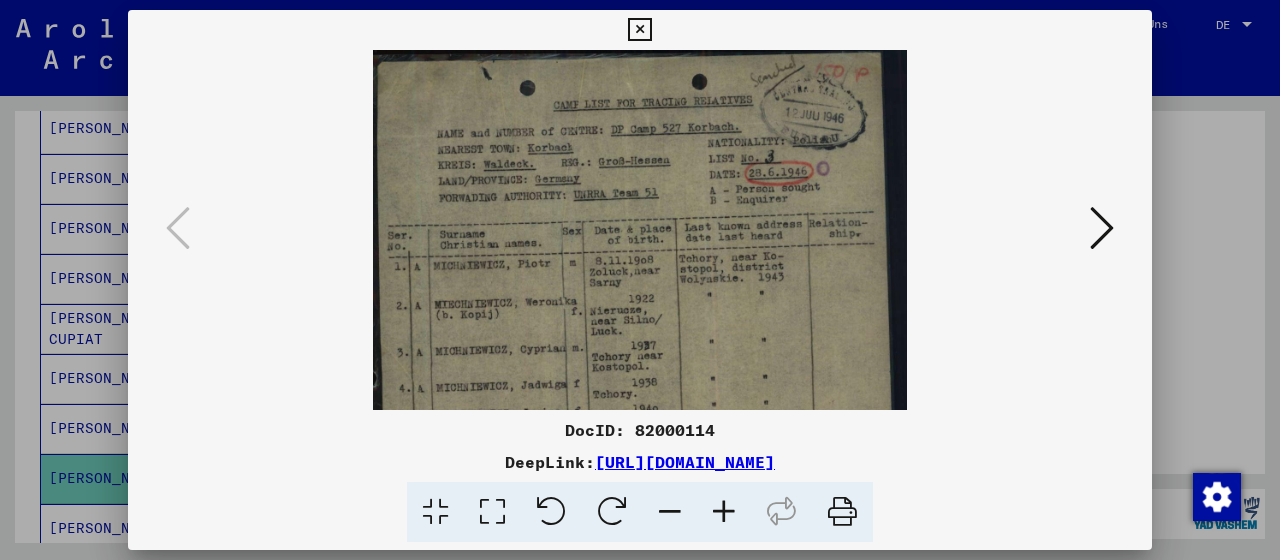 click at bounding box center (724, 512) 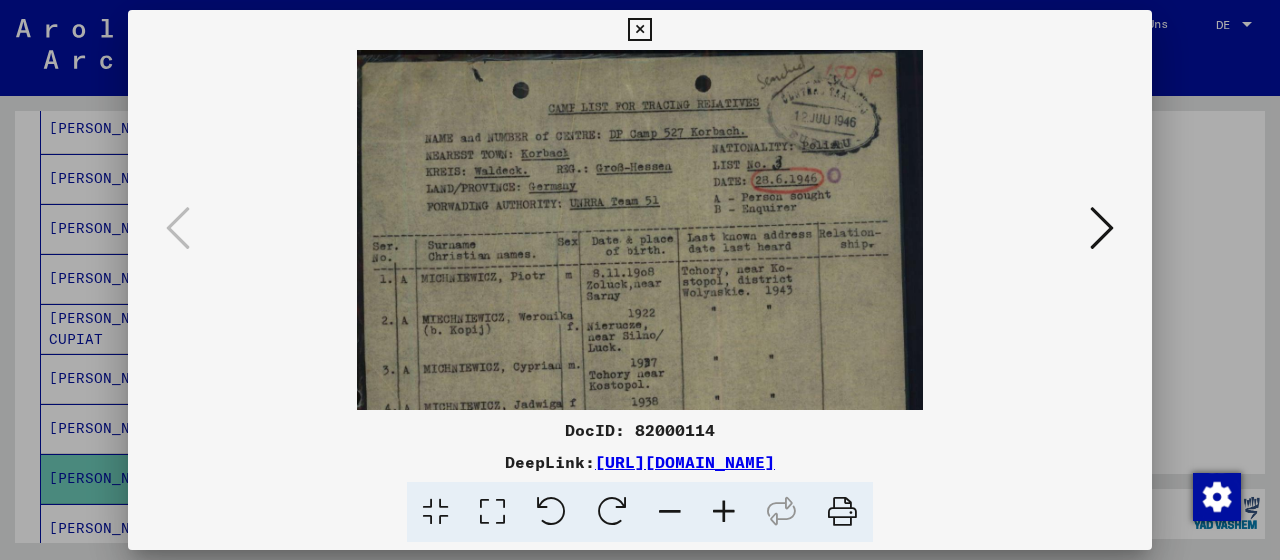 click at bounding box center [724, 512] 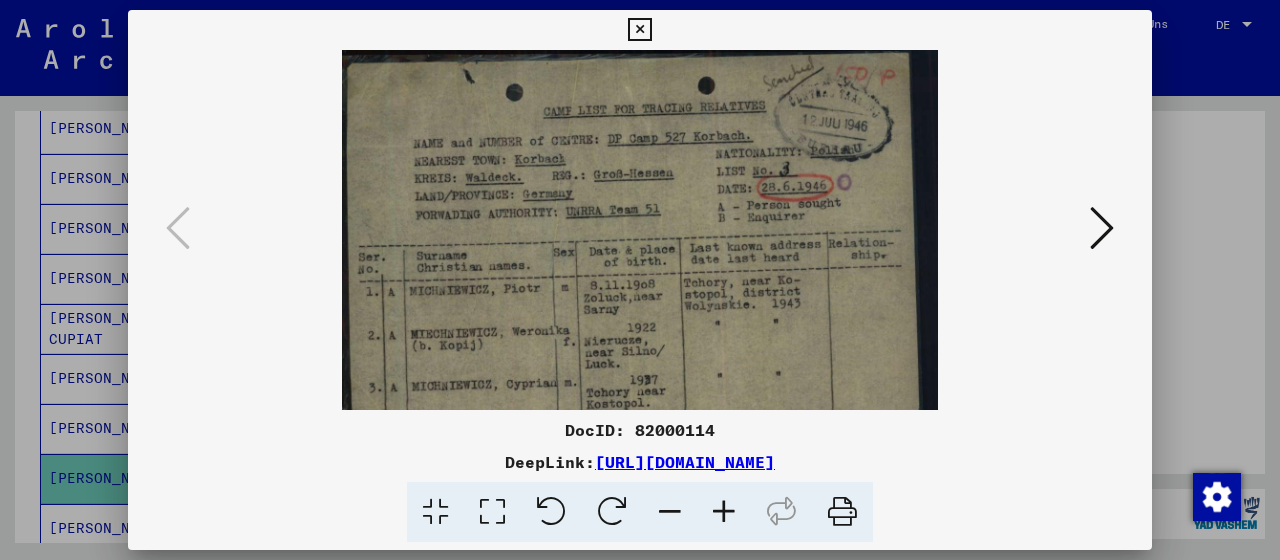 click at bounding box center (724, 512) 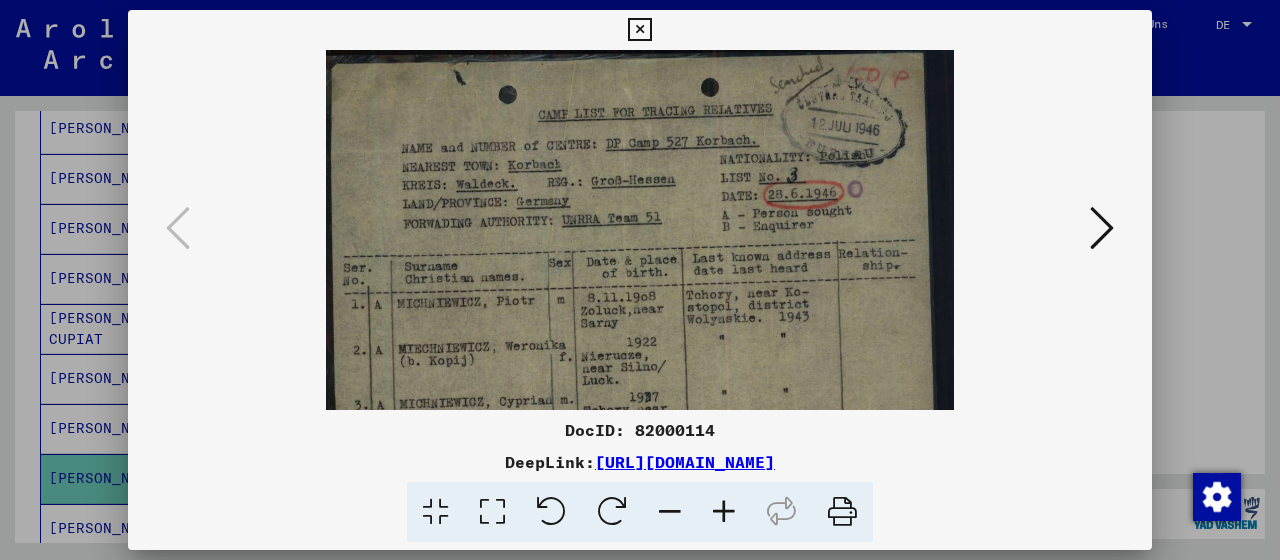 click at bounding box center [724, 512] 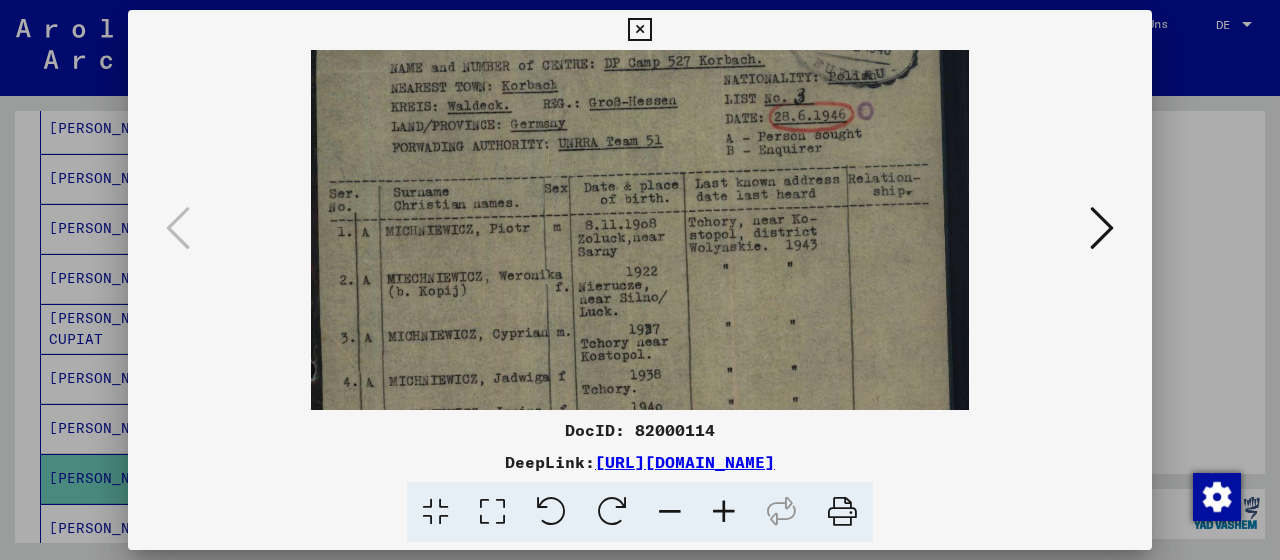 drag, startPoint x: 453, startPoint y: 318, endPoint x: 498, endPoint y: 204, distance: 122.56019 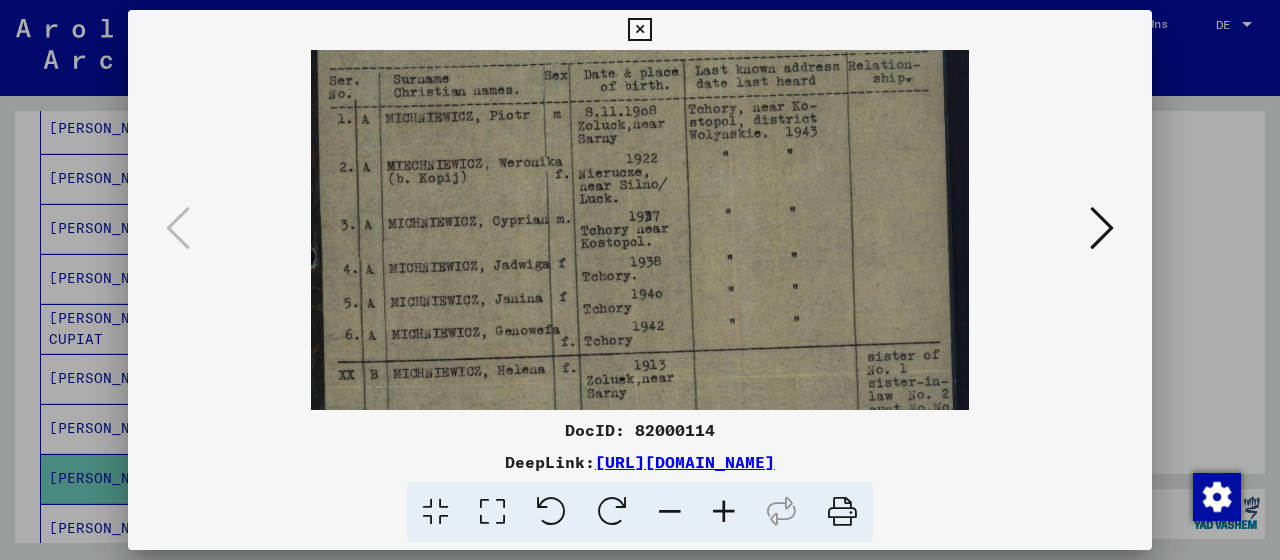 drag, startPoint x: 435, startPoint y: 277, endPoint x: 446, endPoint y: 185, distance: 92.65527 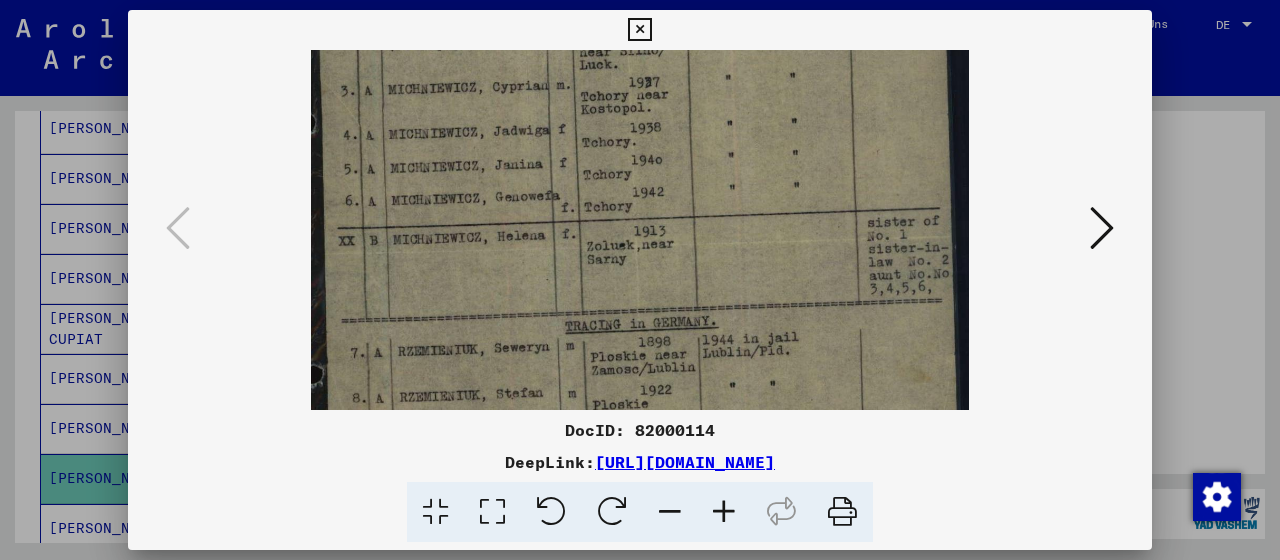 scroll, scrollTop: 349, scrollLeft: 0, axis: vertical 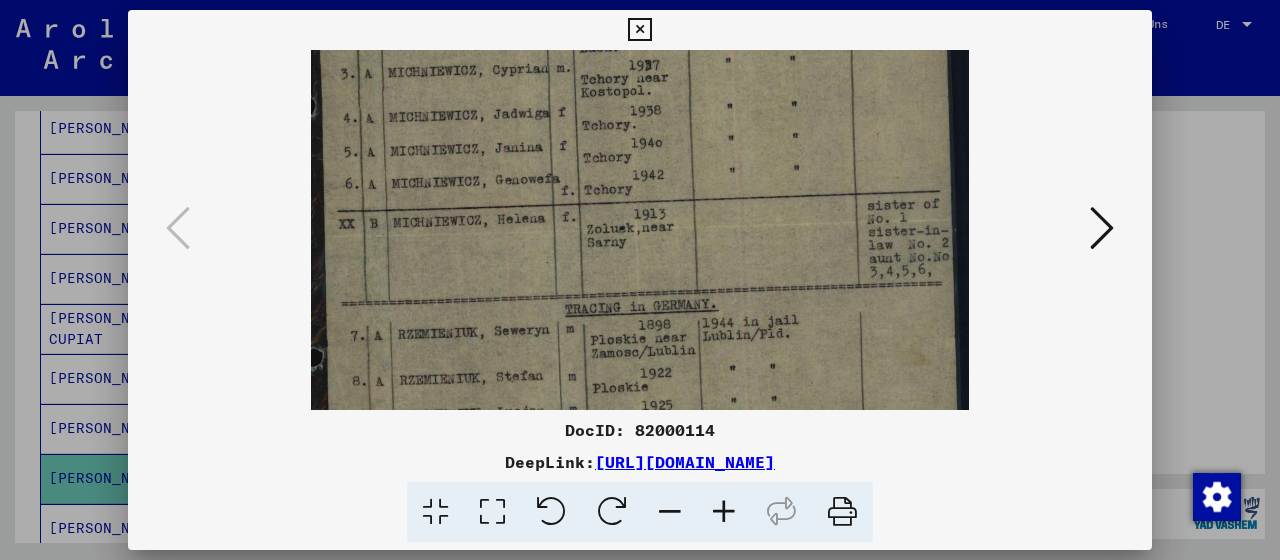 drag, startPoint x: 627, startPoint y: 285, endPoint x: 652, endPoint y: 136, distance: 151.08276 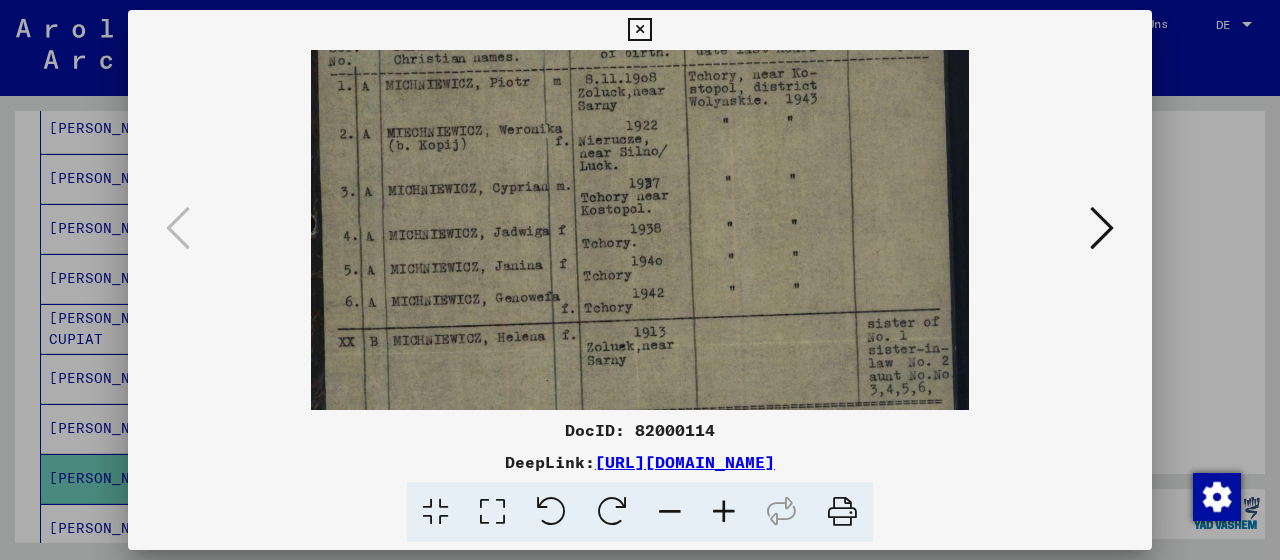scroll, scrollTop: 230, scrollLeft: 0, axis: vertical 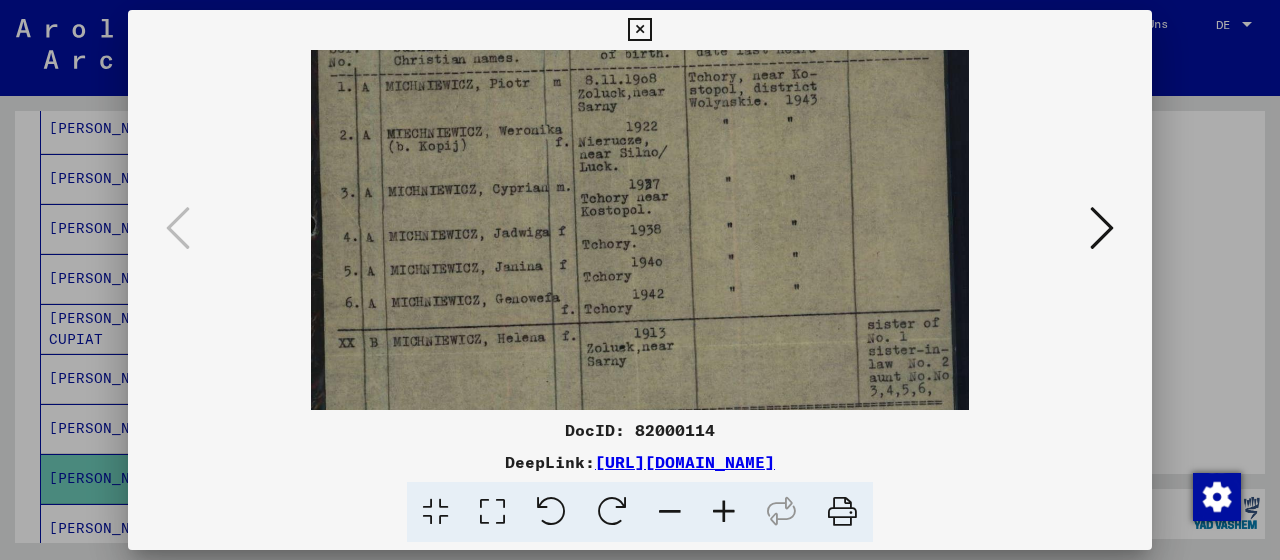 drag, startPoint x: 620, startPoint y: 264, endPoint x: 593, endPoint y: 383, distance: 122.02459 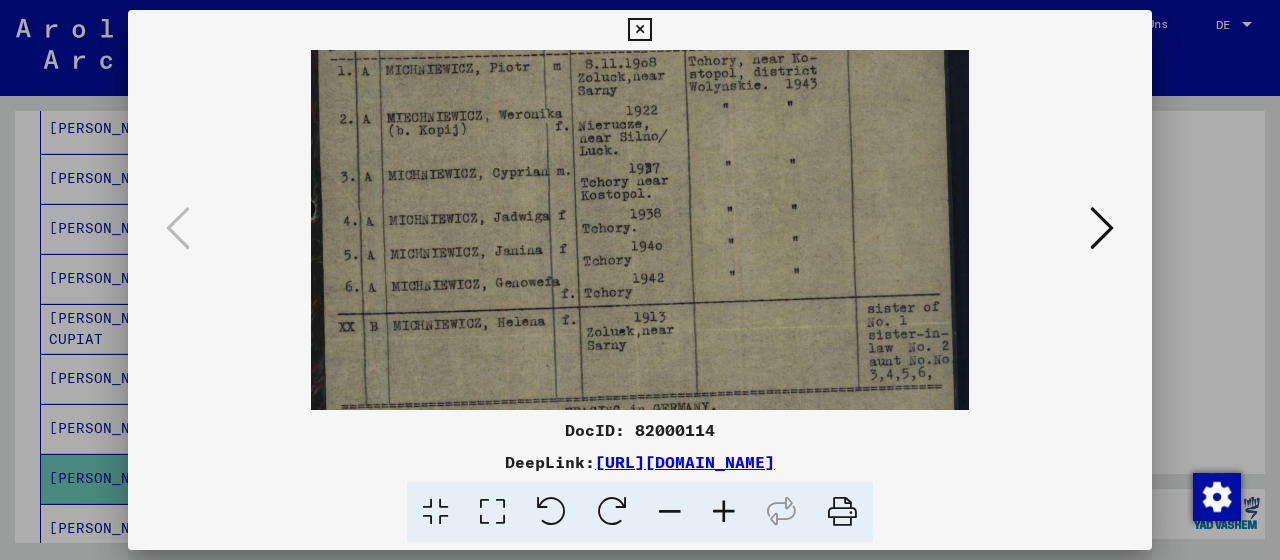 drag, startPoint x: 675, startPoint y: 372, endPoint x: 611, endPoint y: 343, distance: 70.26379 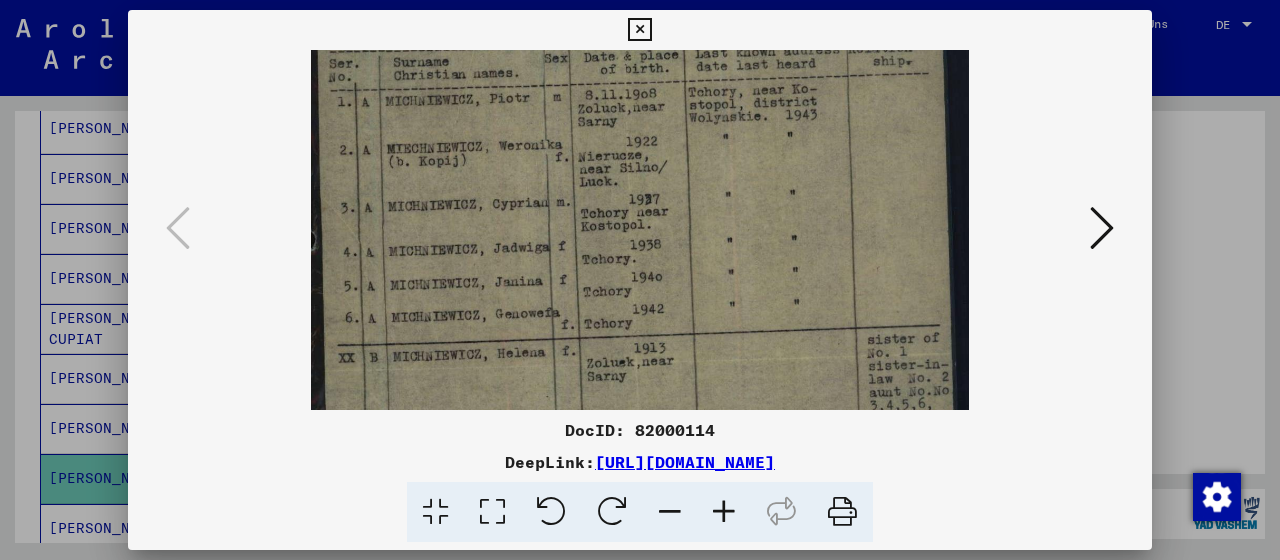 scroll, scrollTop: 204, scrollLeft: 0, axis: vertical 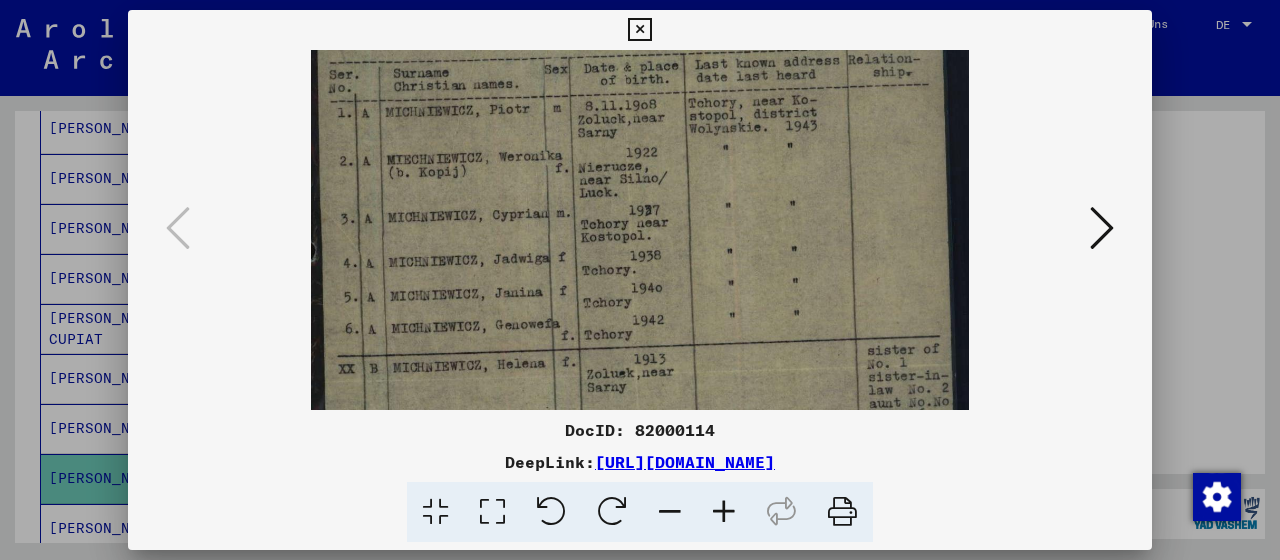 drag, startPoint x: 559, startPoint y: 222, endPoint x: 562, endPoint y: 270, distance: 48.09366 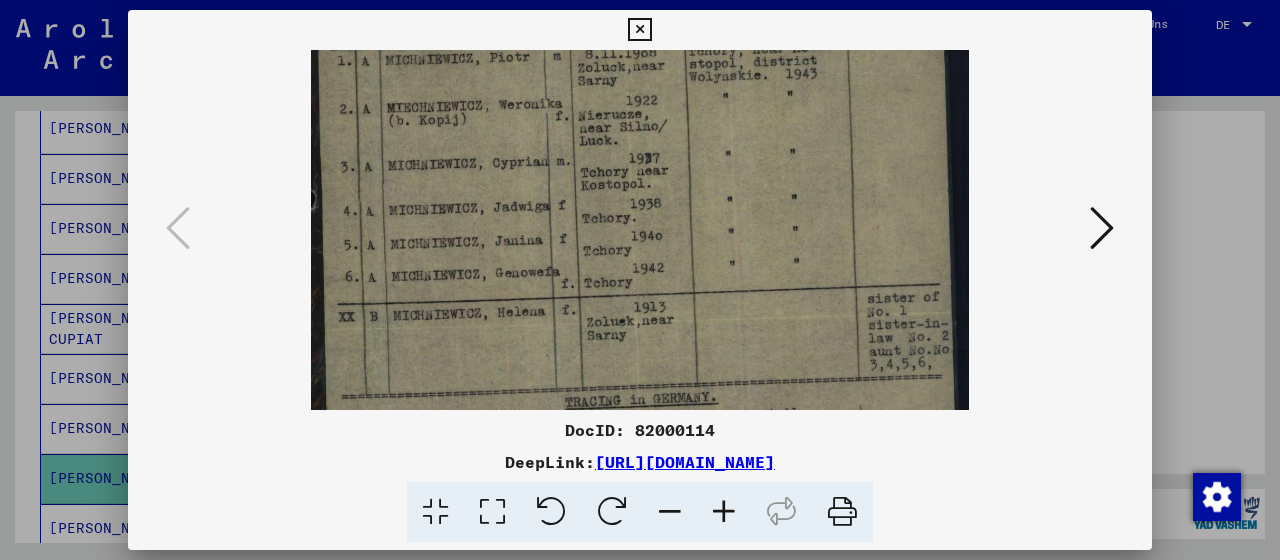 drag, startPoint x: 686, startPoint y: 345, endPoint x: 690, endPoint y: 283, distance: 62.1289 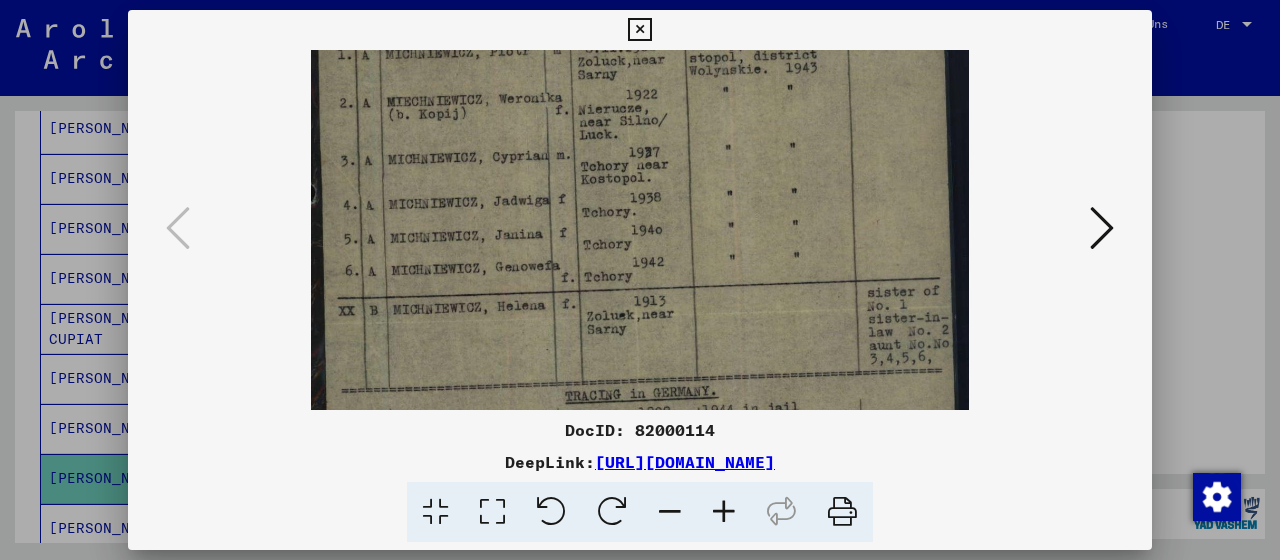 click at bounding box center [639, 30] 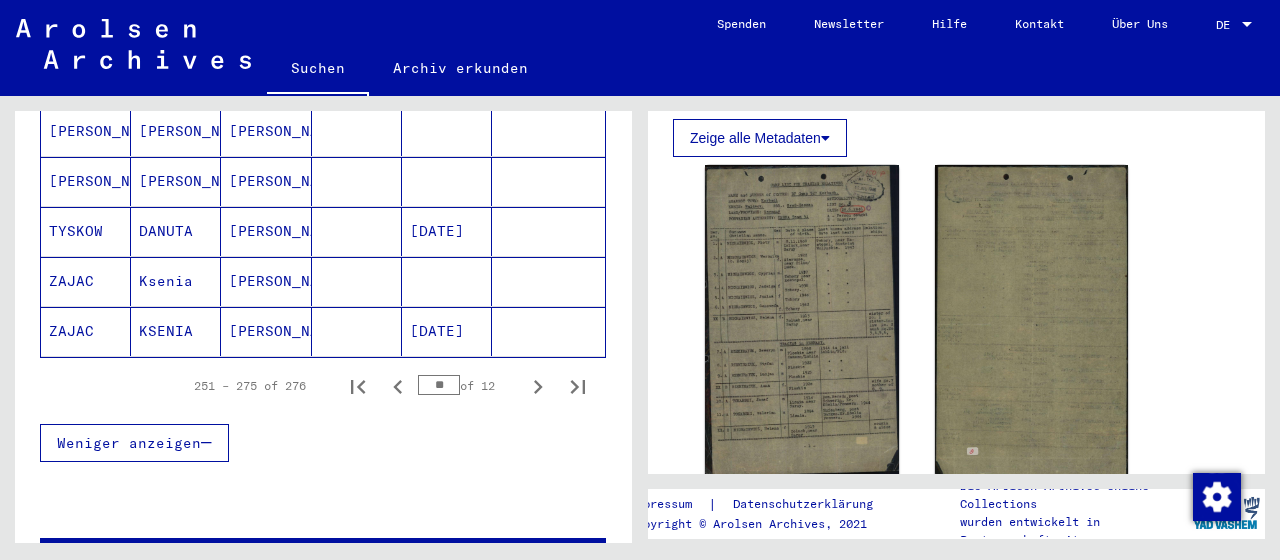 scroll, scrollTop: 1335, scrollLeft: 0, axis: vertical 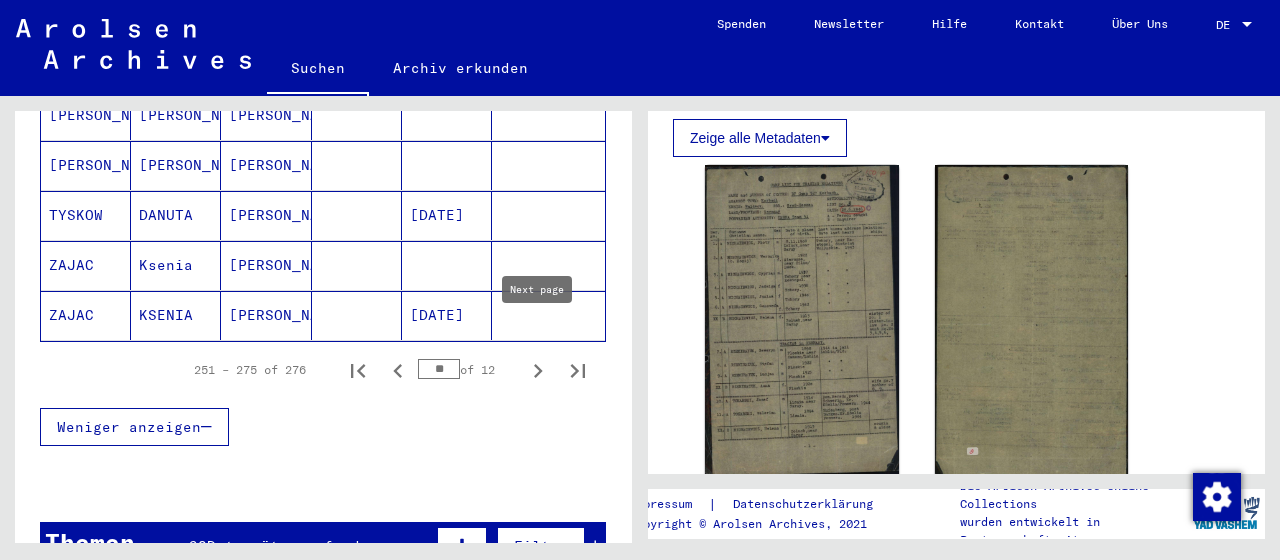 click 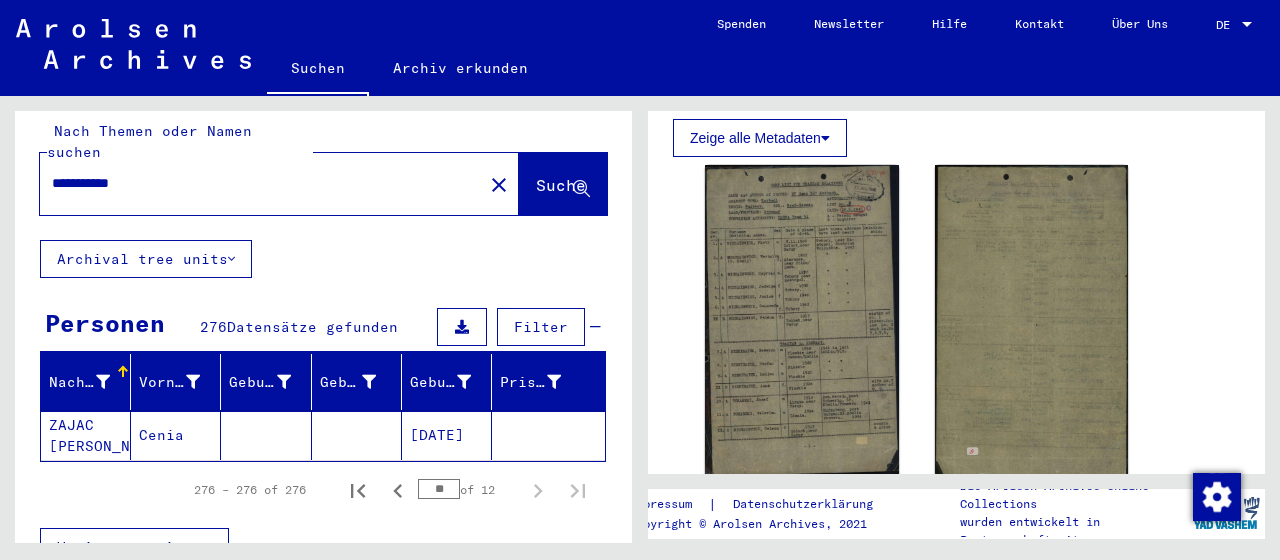 scroll, scrollTop: 0, scrollLeft: 0, axis: both 